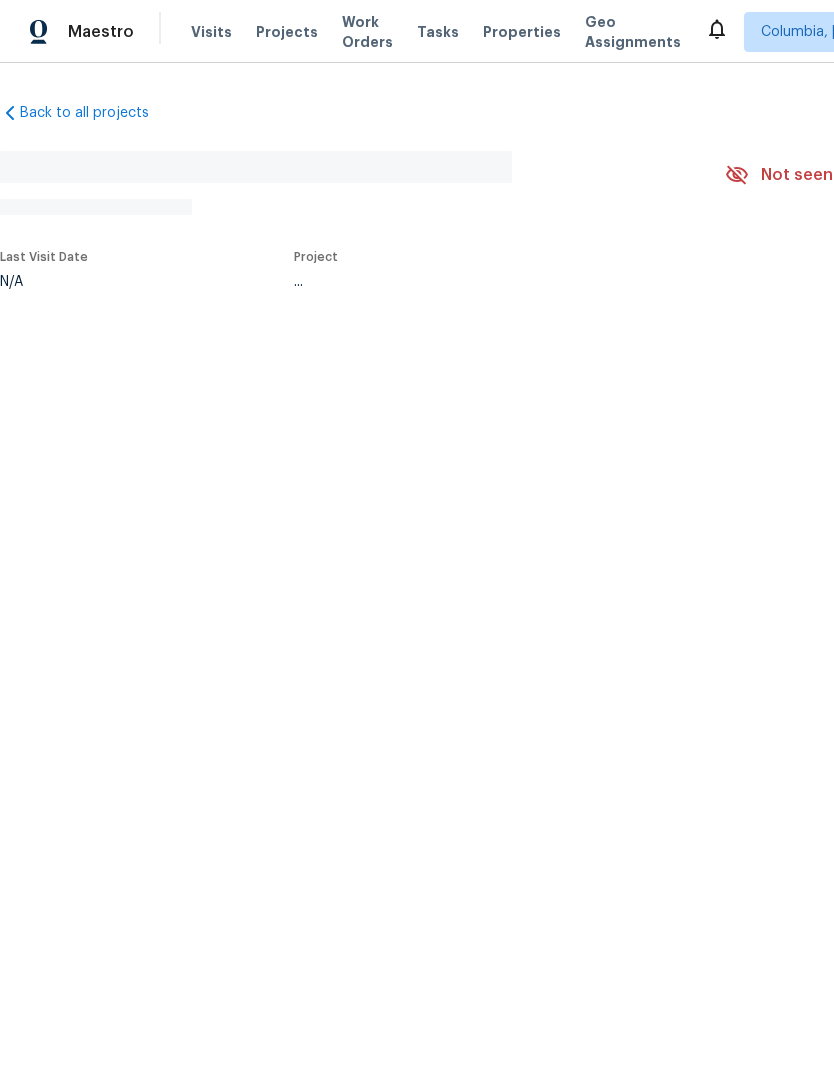 scroll, scrollTop: 0, scrollLeft: 0, axis: both 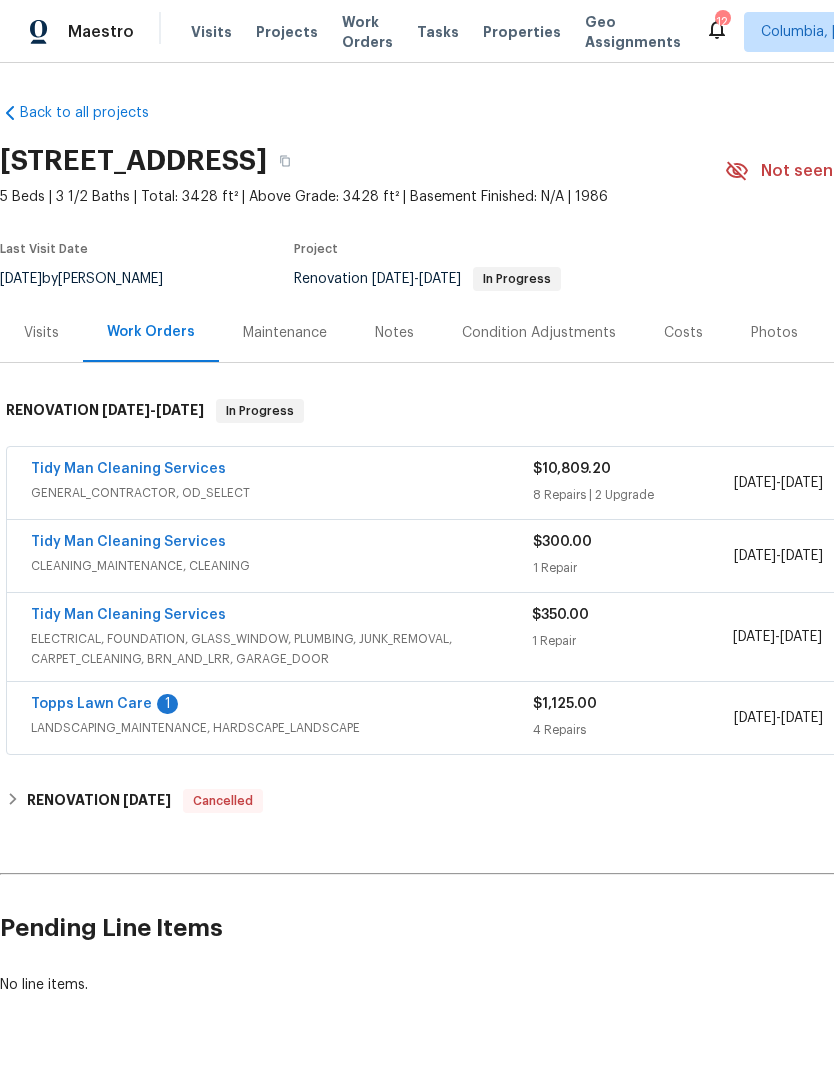 click on "Topps Lawn Care" at bounding box center (91, 704) 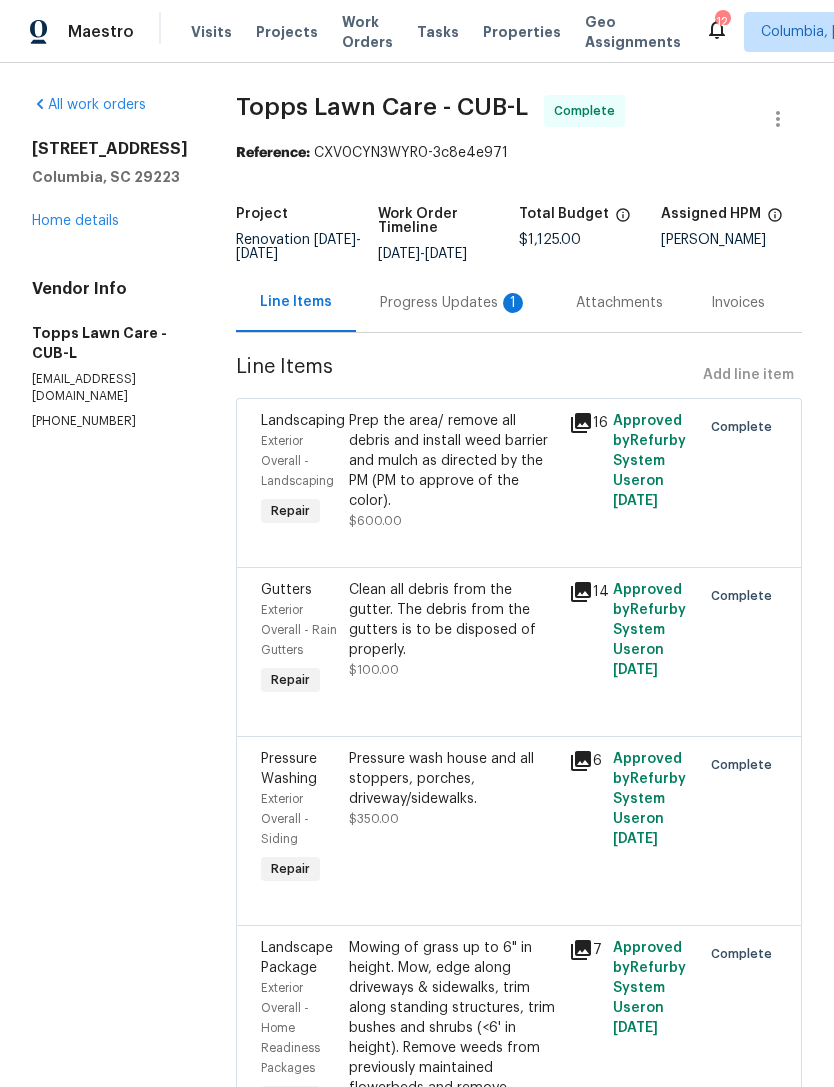 click on "Progress Updates 1" at bounding box center (454, 303) 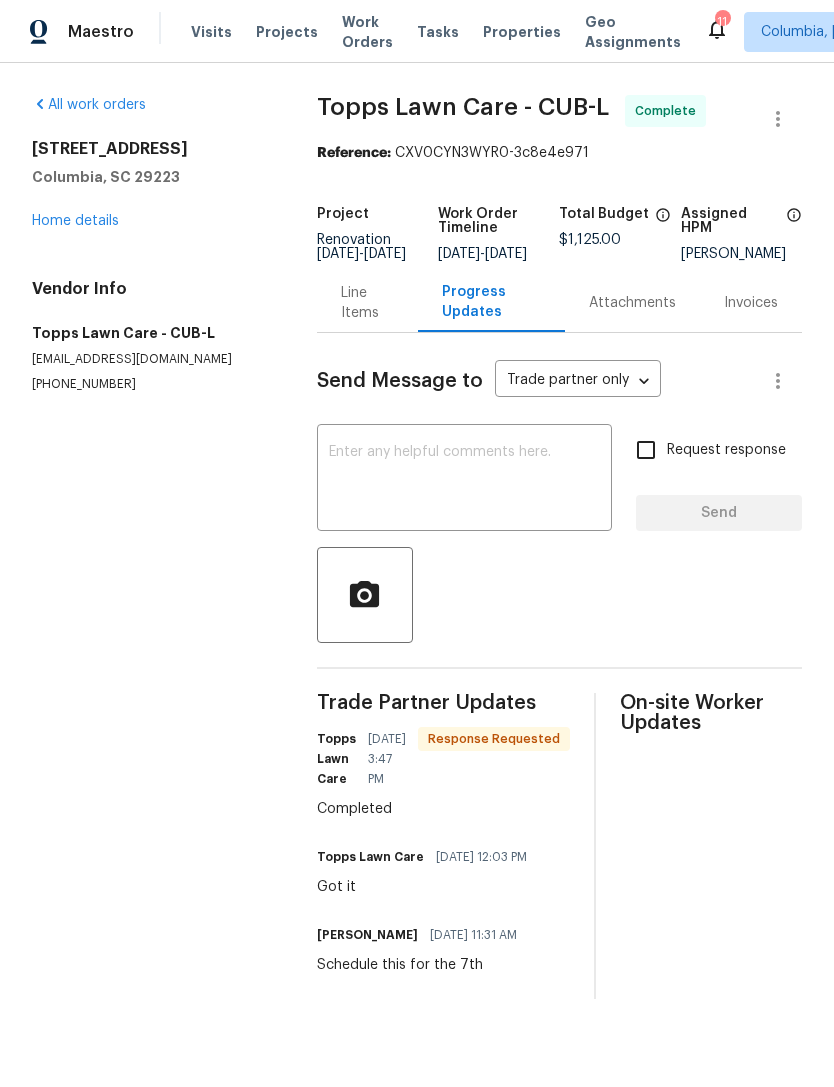 click on "Home details" at bounding box center (75, 221) 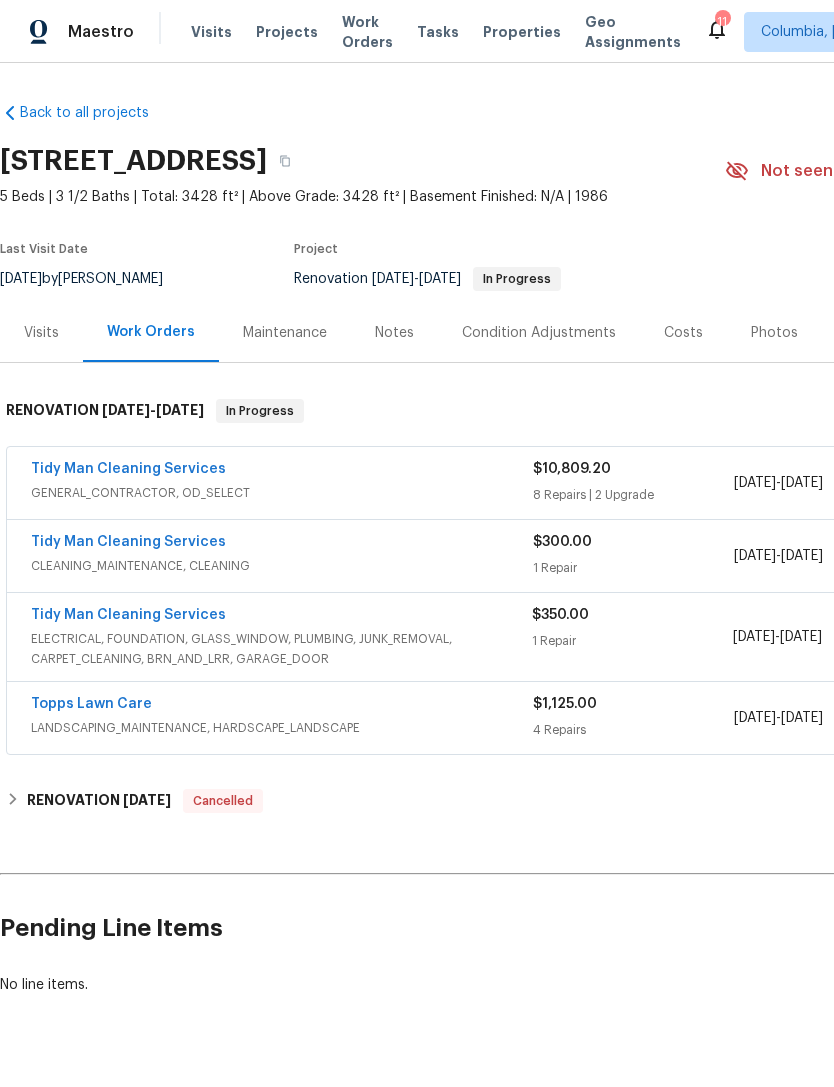 scroll, scrollTop: 0, scrollLeft: 0, axis: both 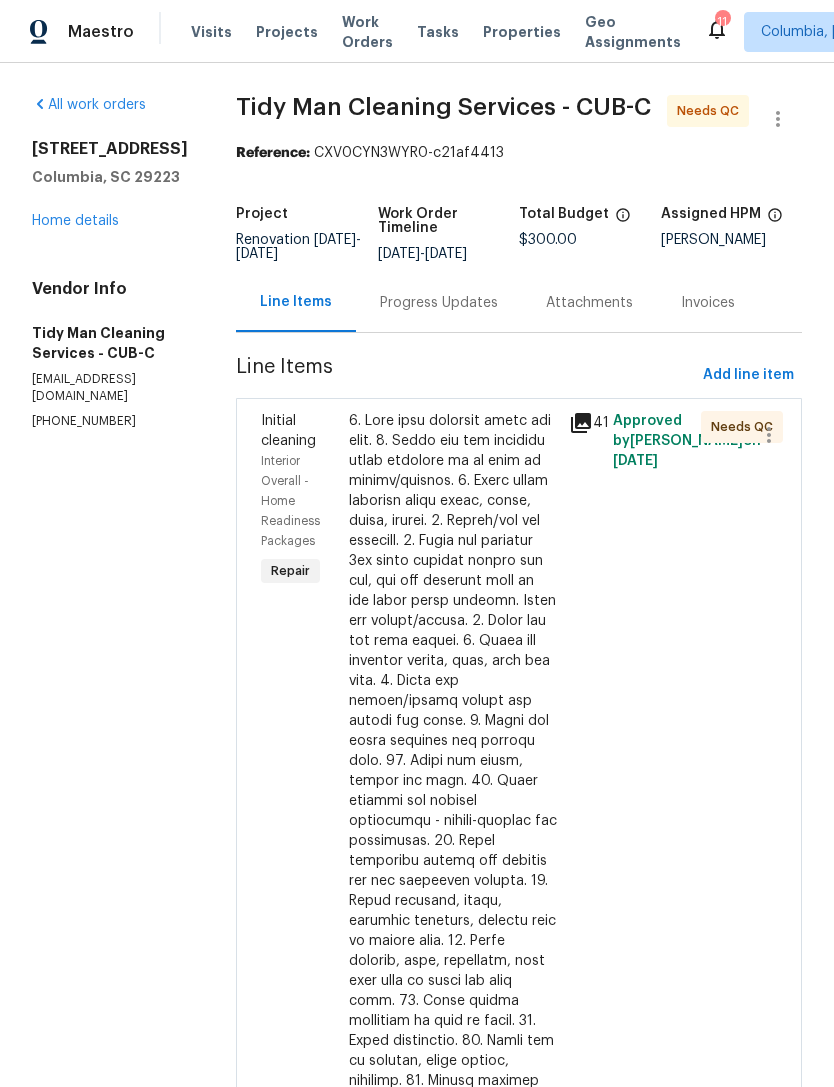 click at bounding box center [453, 891] 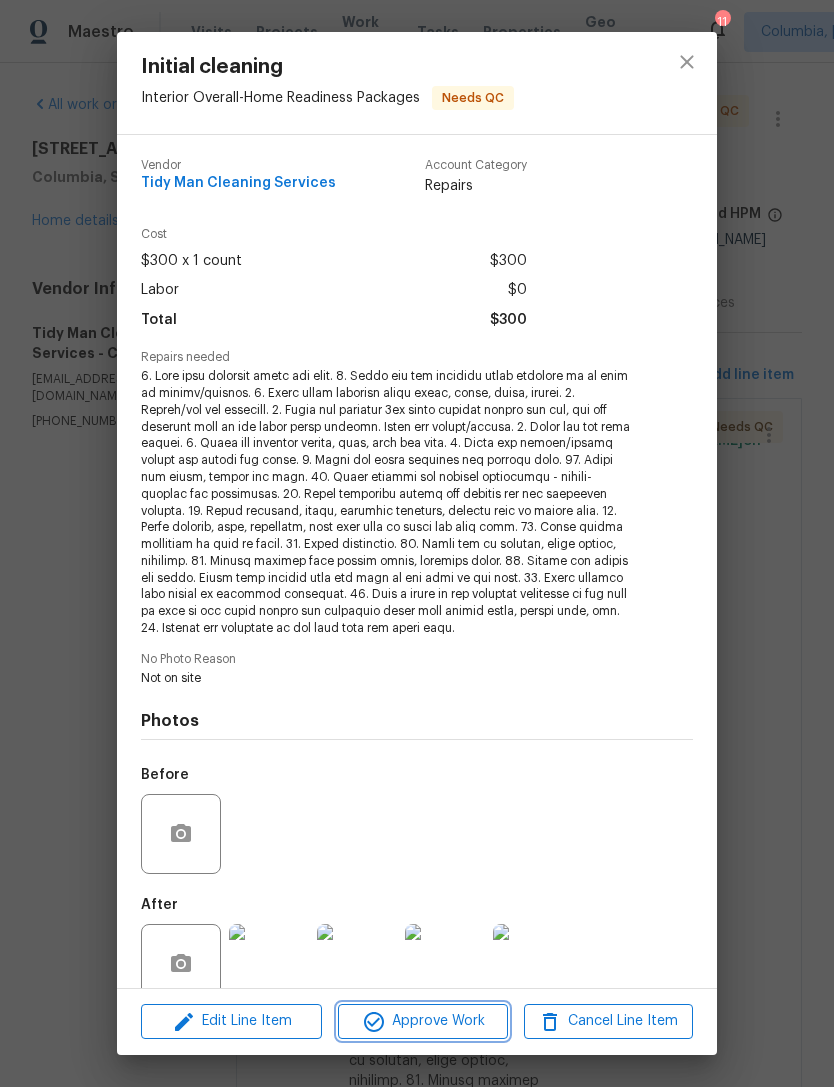 click on "Approve Work" at bounding box center (422, 1021) 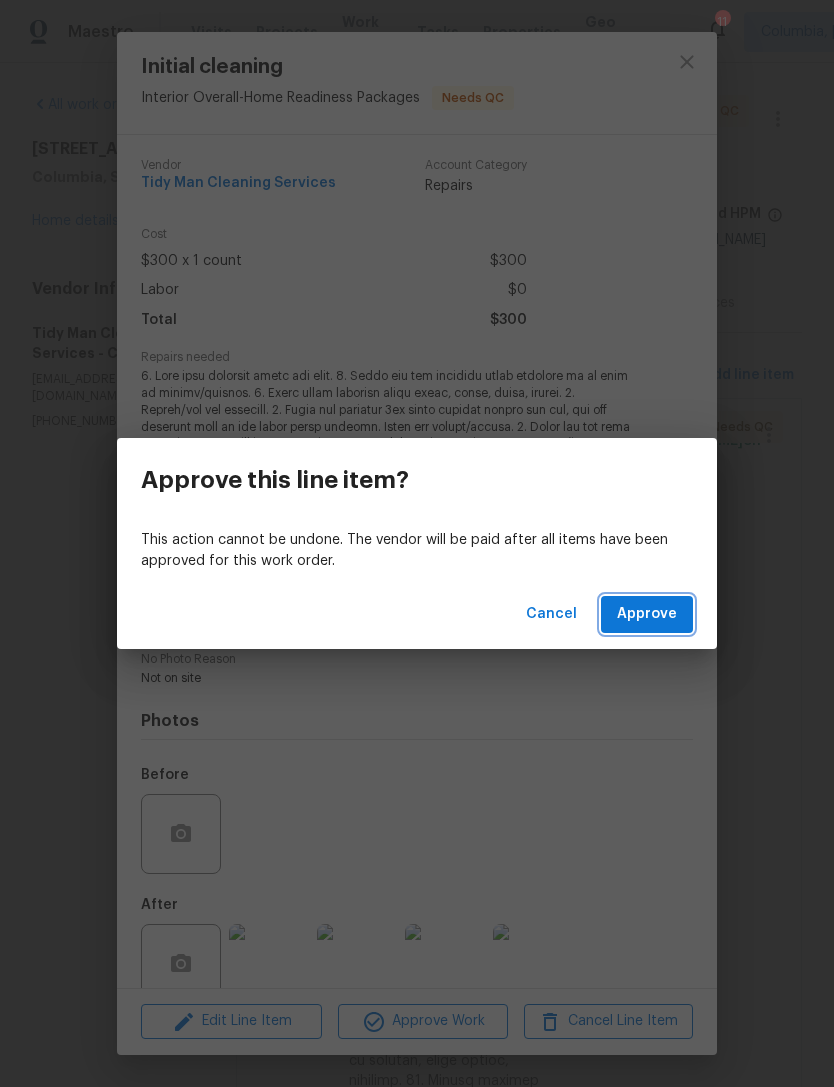 click on "Approve" at bounding box center [647, 614] 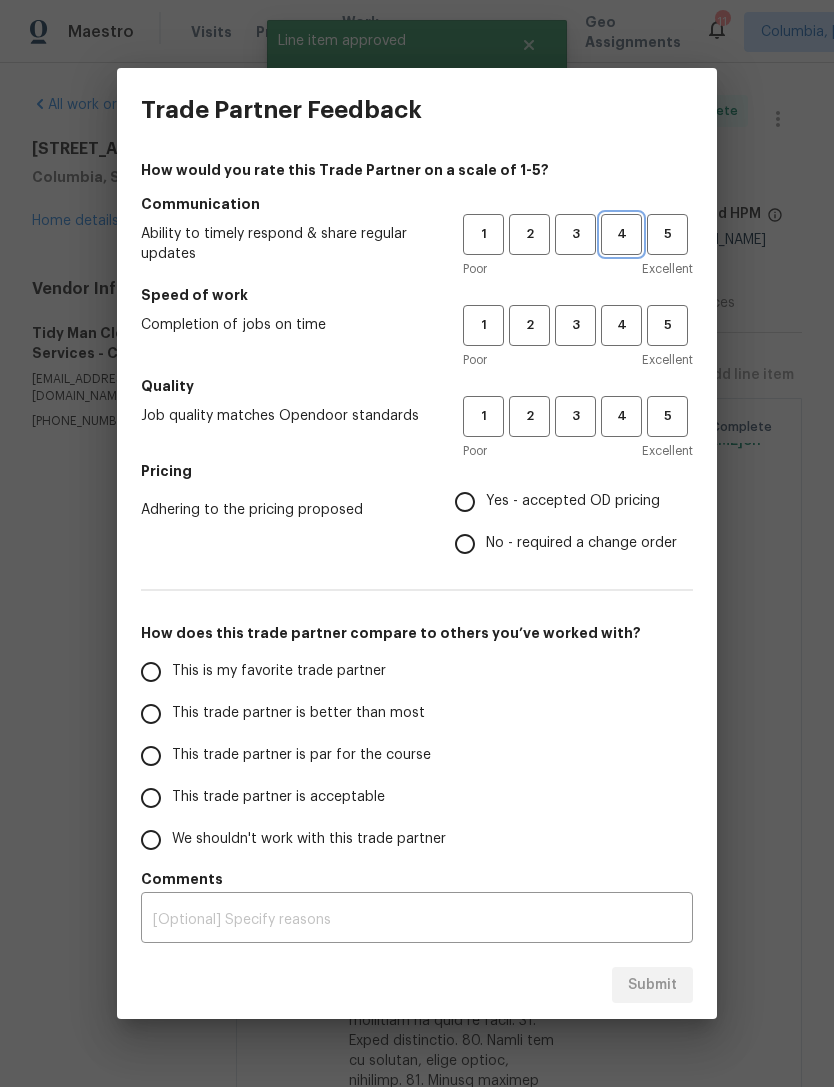 click on "4" at bounding box center [621, 234] 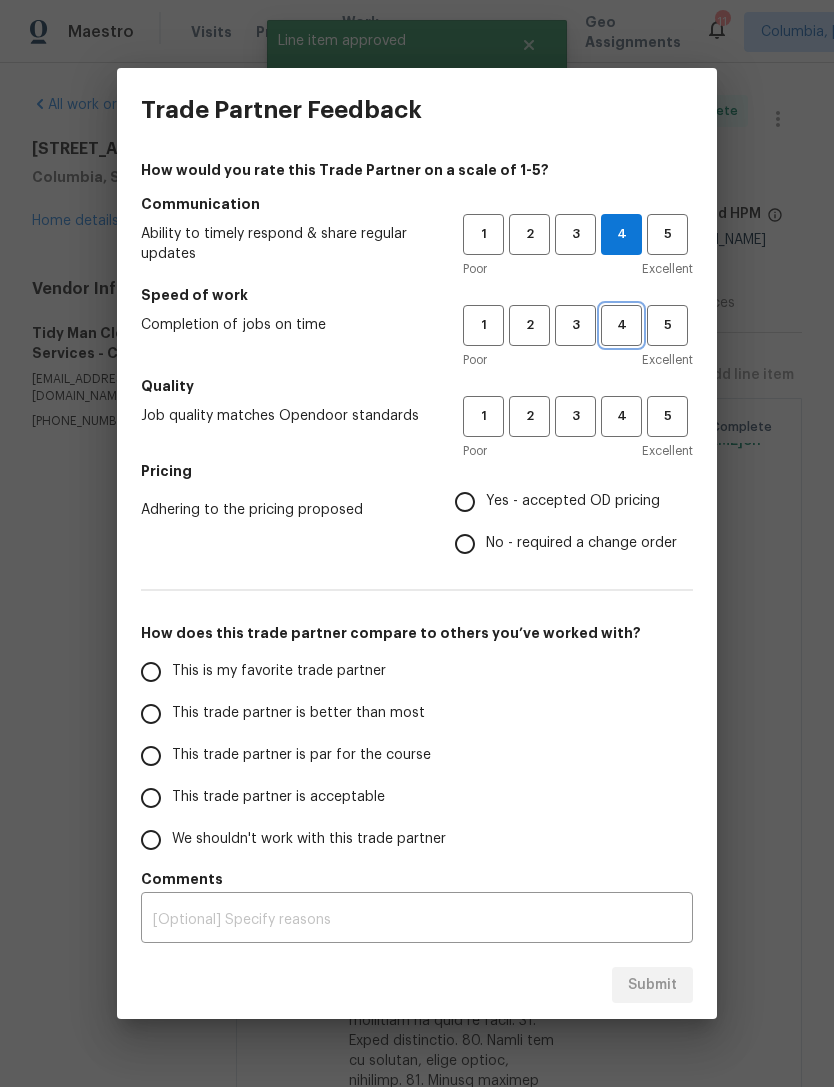 click on "4" at bounding box center (621, 325) 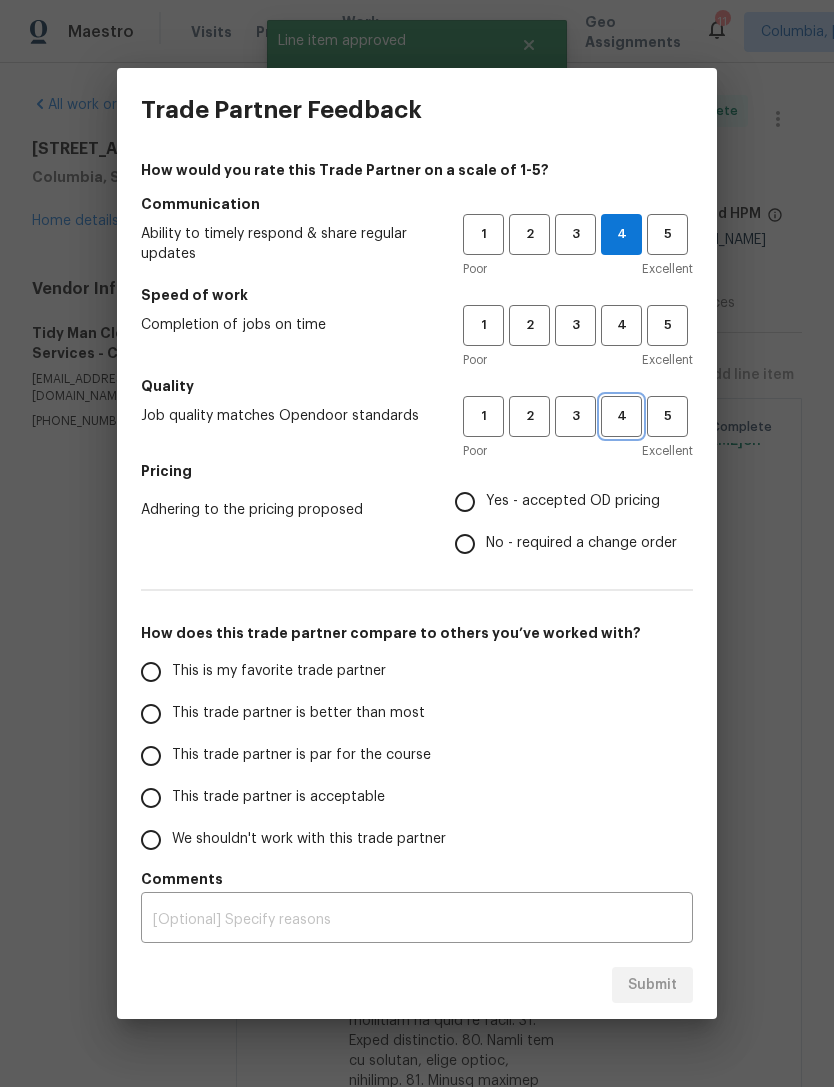 click on "4" at bounding box center (621, 416) 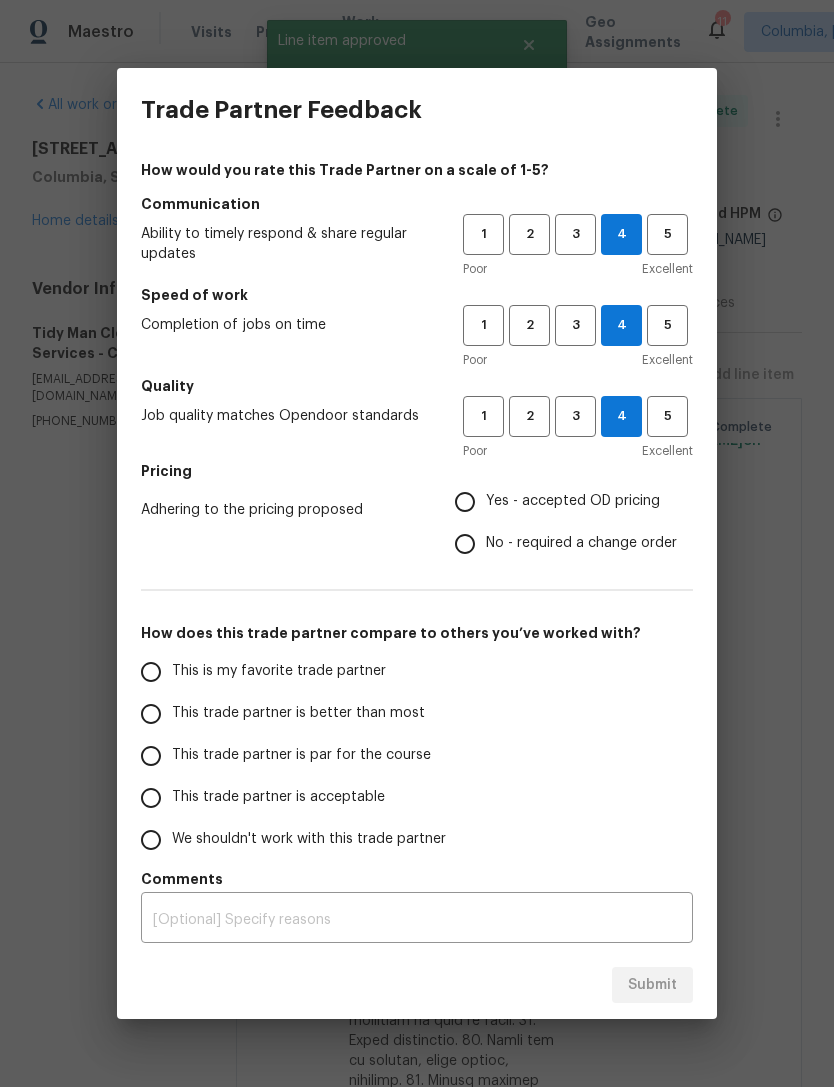 click on "Yes - accepted OD pricing" at bounding box center [465, 502] 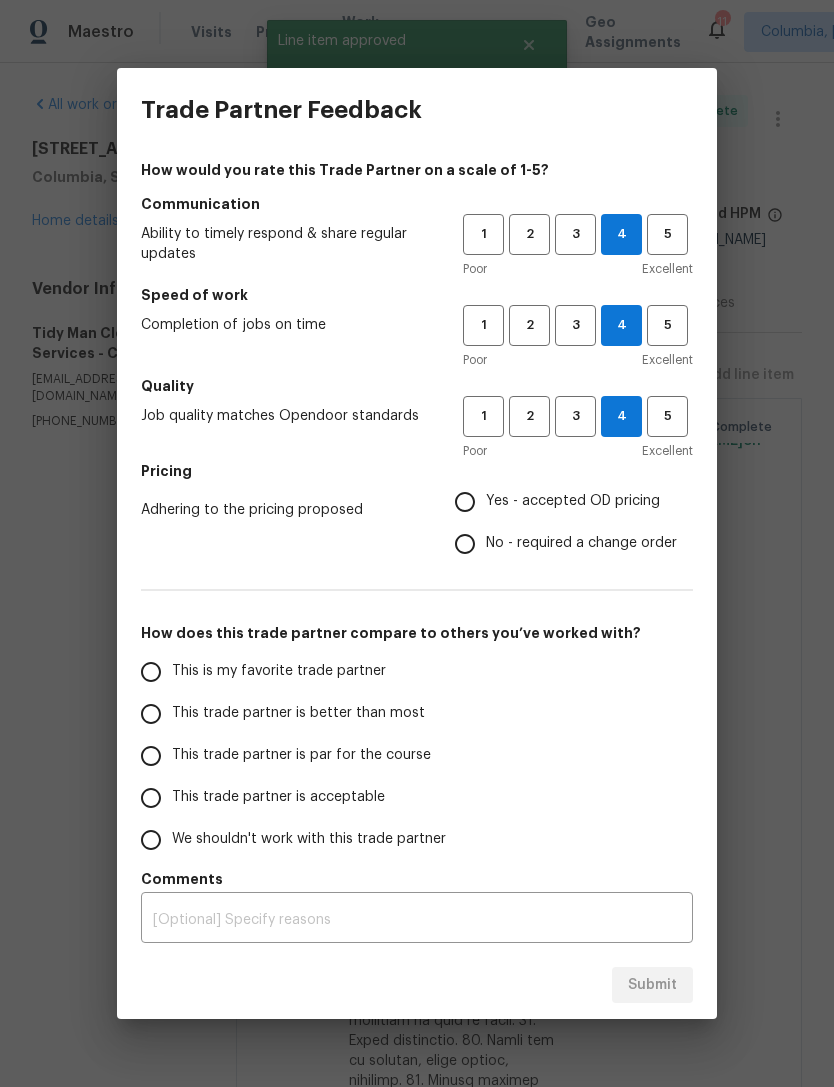 radio on "true" 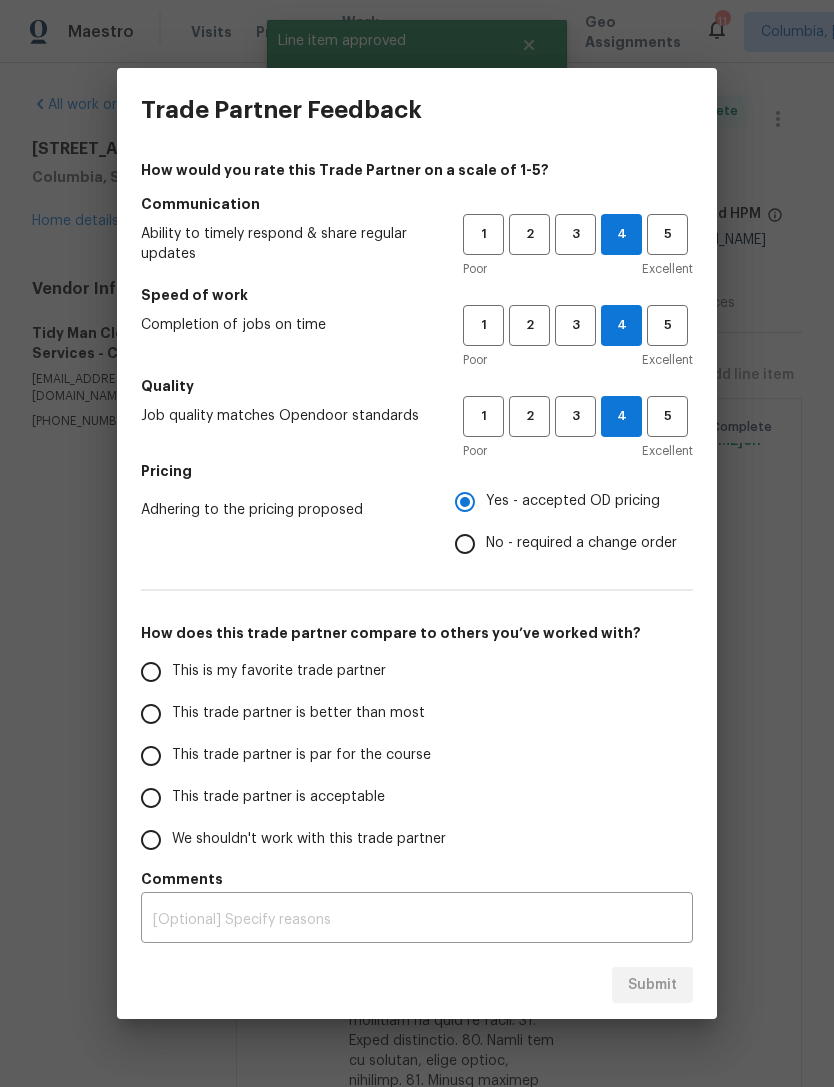 click on "This is my favorite trade partner" at bounding box center [151, 672] 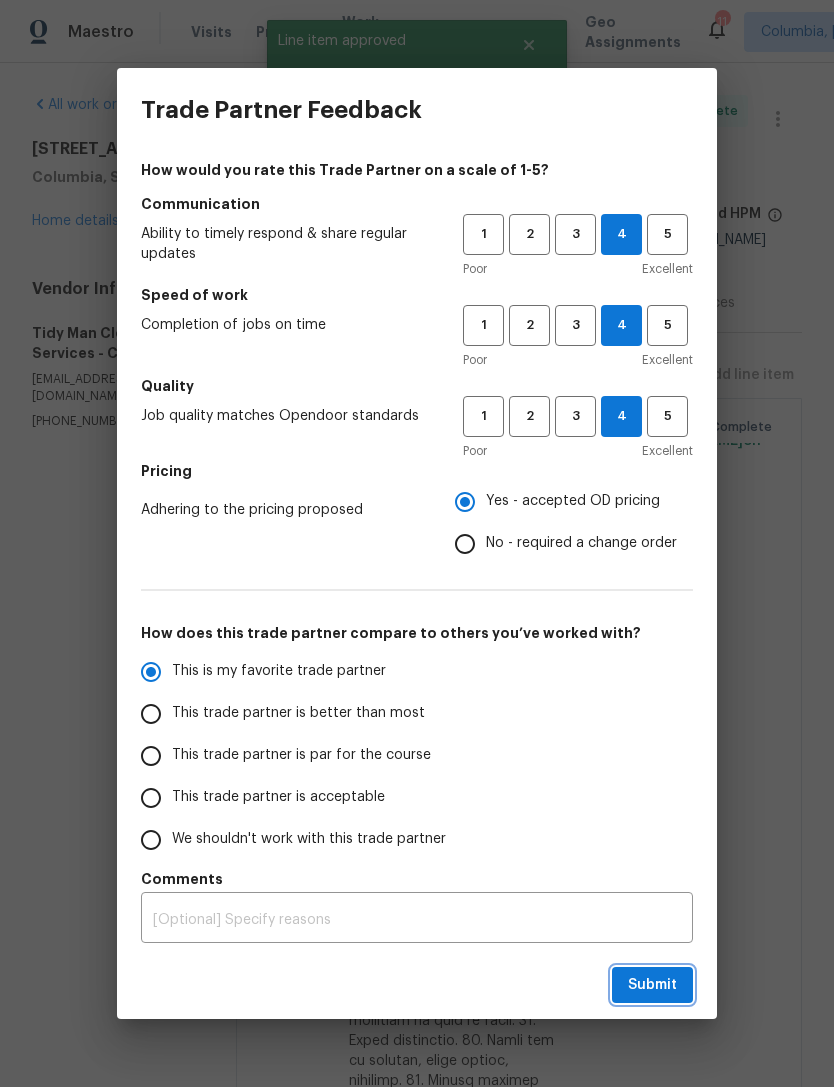 click on "Submit" at bounding box center (652, 985) 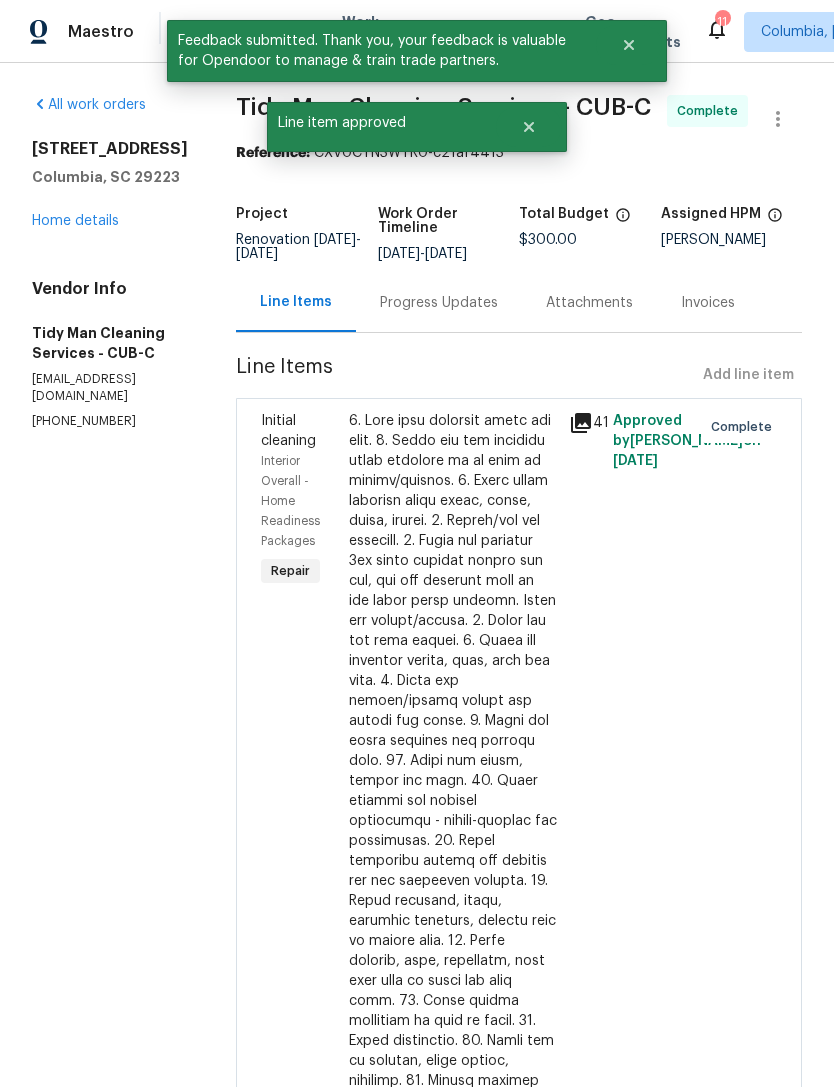 click on "Home details" at bounding box center (75, 221) 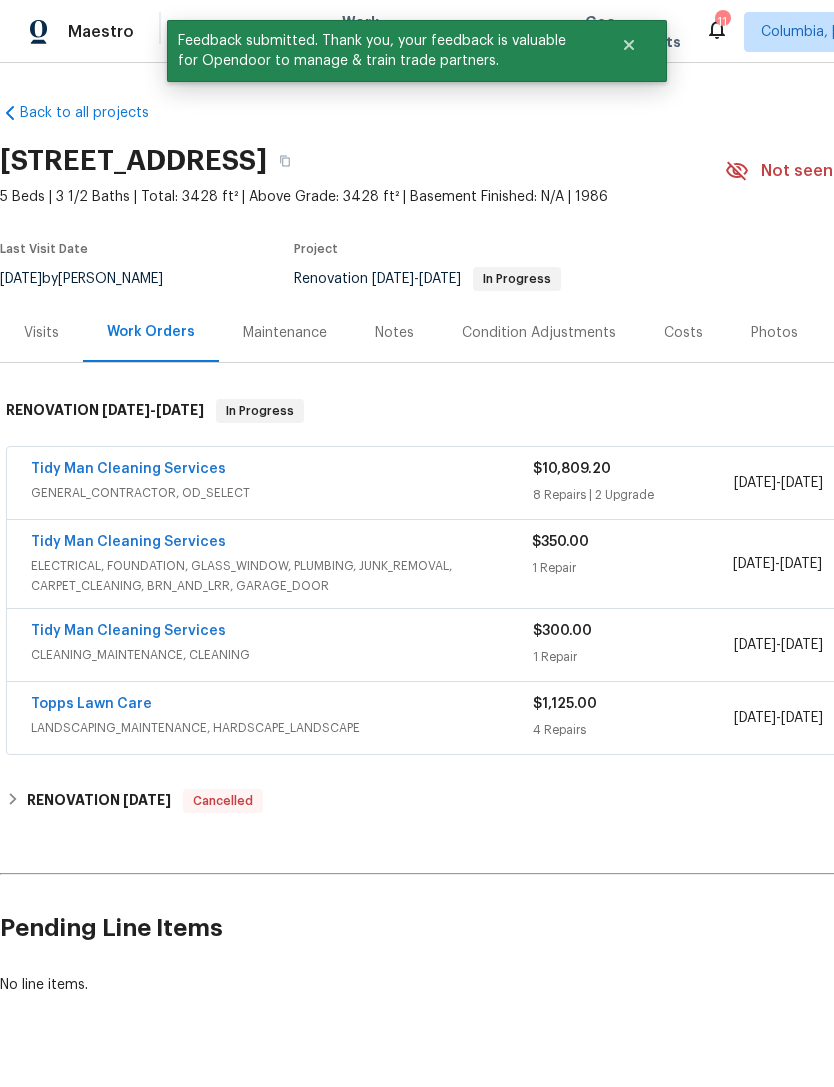 scroll, scrollTop: 0, scrollLeft: 0, axis: both 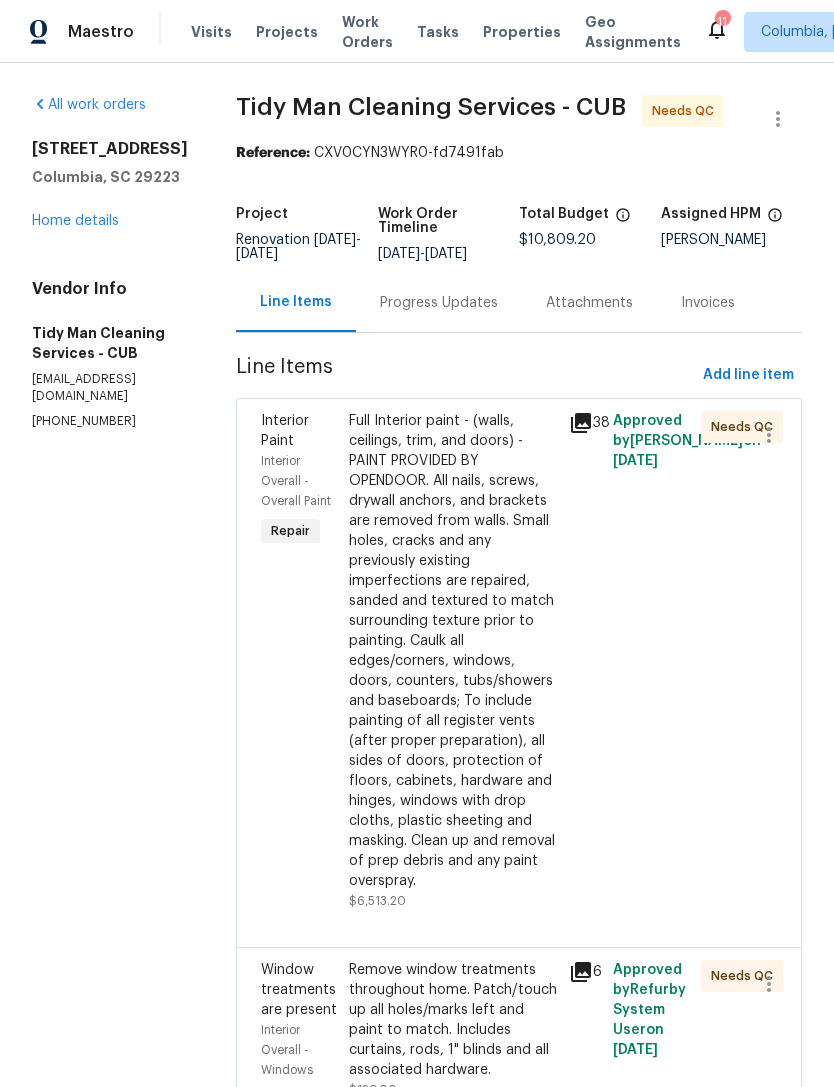 click on "Full Interior paint - (walls, ceilings, trim, and doors) - PAINT PROVIDED BY OPENDOOR. All nails, screws, drywall anchors, and brackets are removed from walls. Small holes, cracks and any previously existing imperfections are repaired, sanded and textured to match surrounding texture prior to painting. Caulk all edges/corners, windows, doors, counters, tubs/showers and baseboards; To include painting of all register vents (after proper preparation), all sides of doors, protection of floors, cabinets, hardware and hinges, windows with drop cloths, plastic sheeting and masking. Clean up and removal of prep debris and any paint overspray." at bounding box center [453, 651] 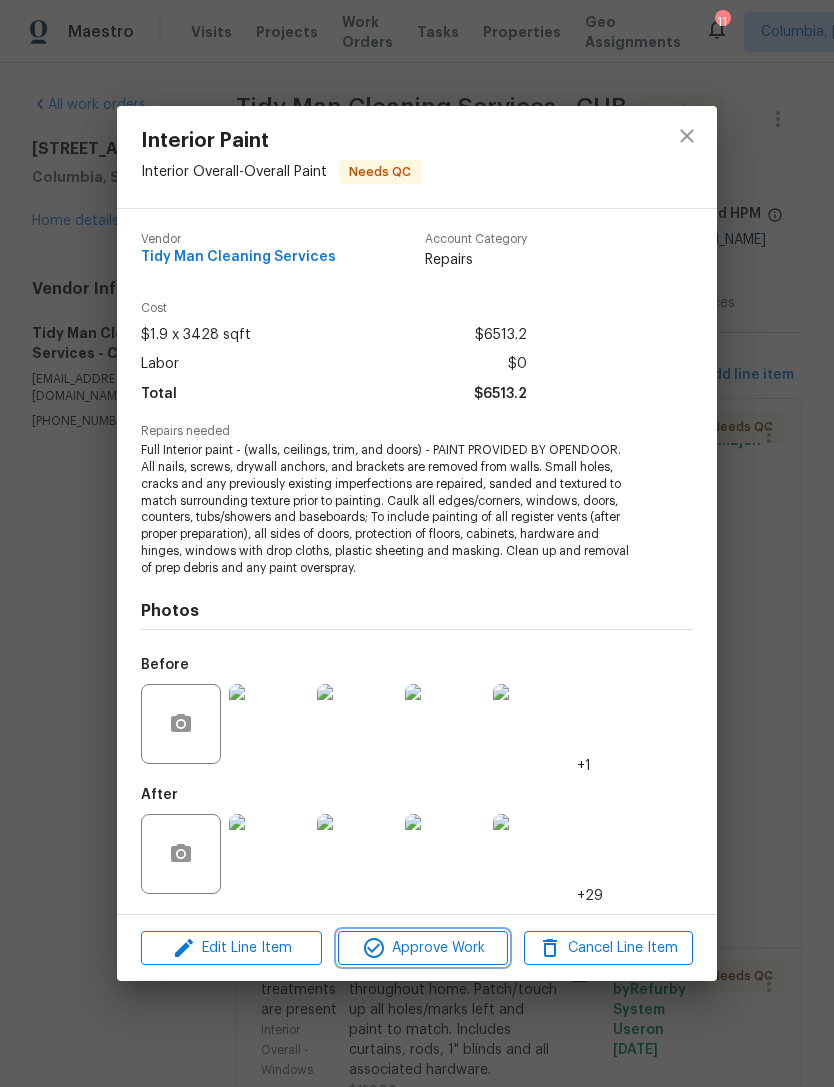 click on "Approve Work" at bounding box center (422, 948) 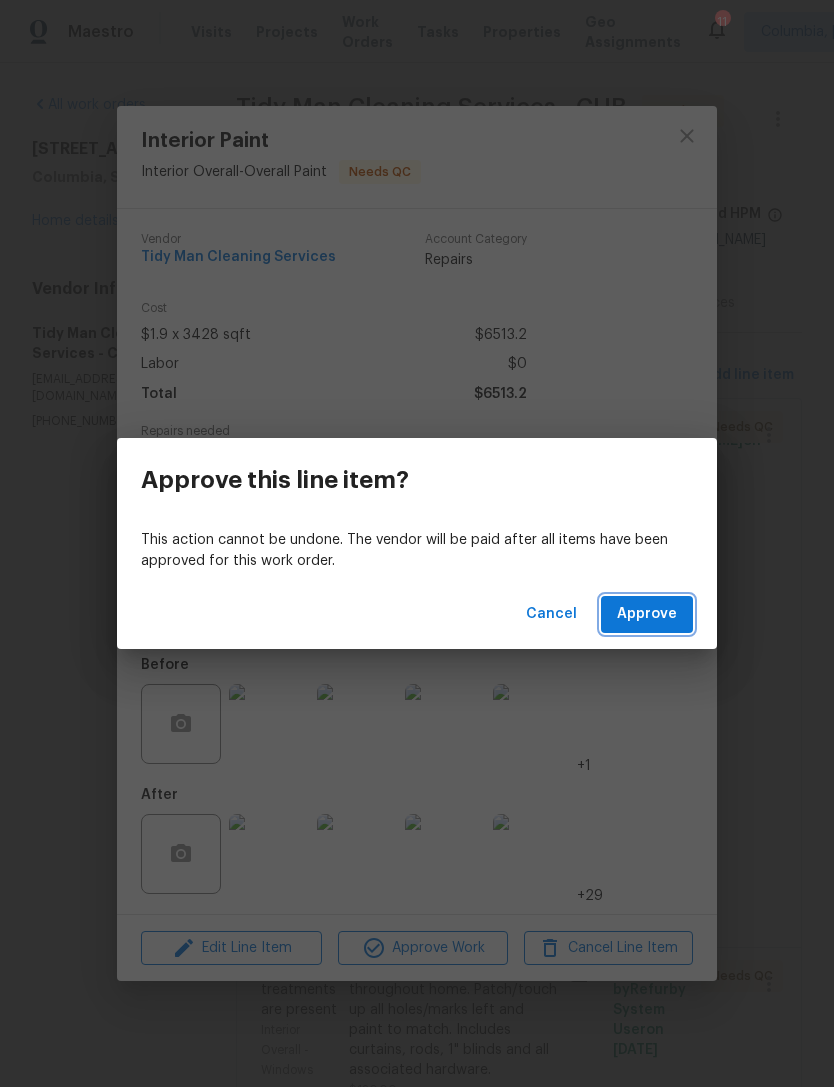 click on "Approve" at bounding box center (647, 614) 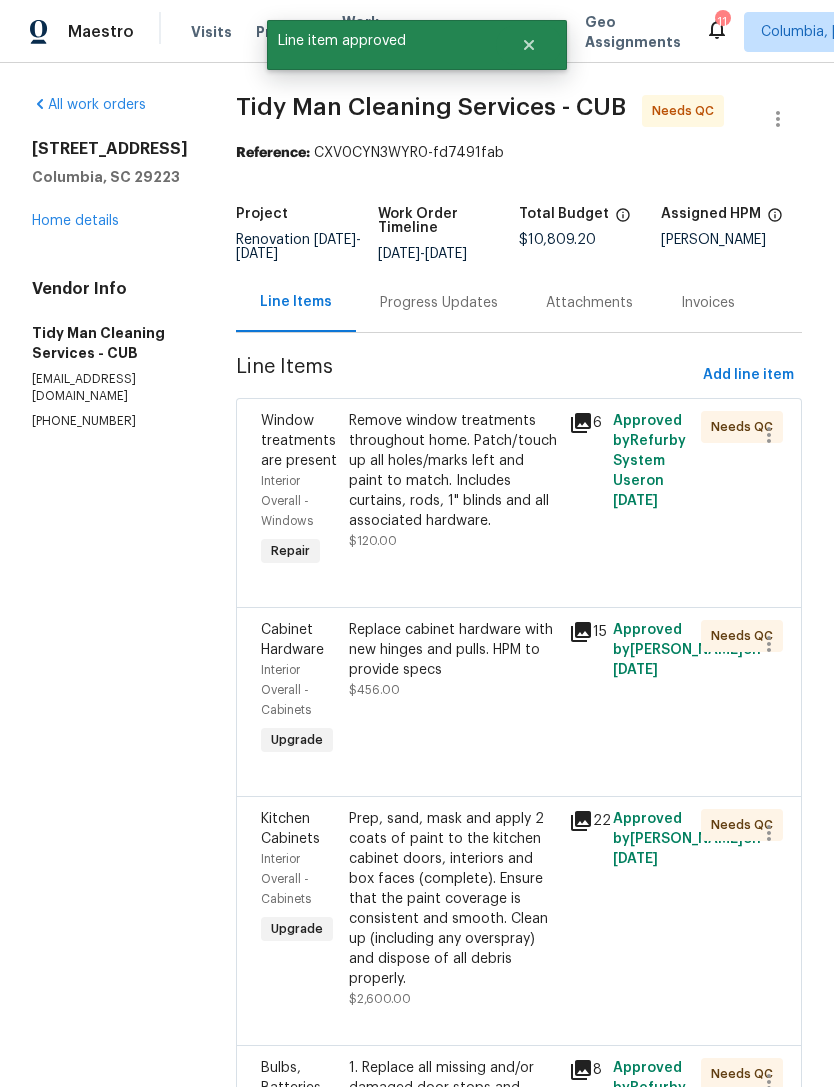 click on "Remove window treatments throughout home. Patch/touch up all holes/marks left and paint to match. Includes curtains, rods,  1" blinds and all associated hardware." at bounding box center (453, 471) 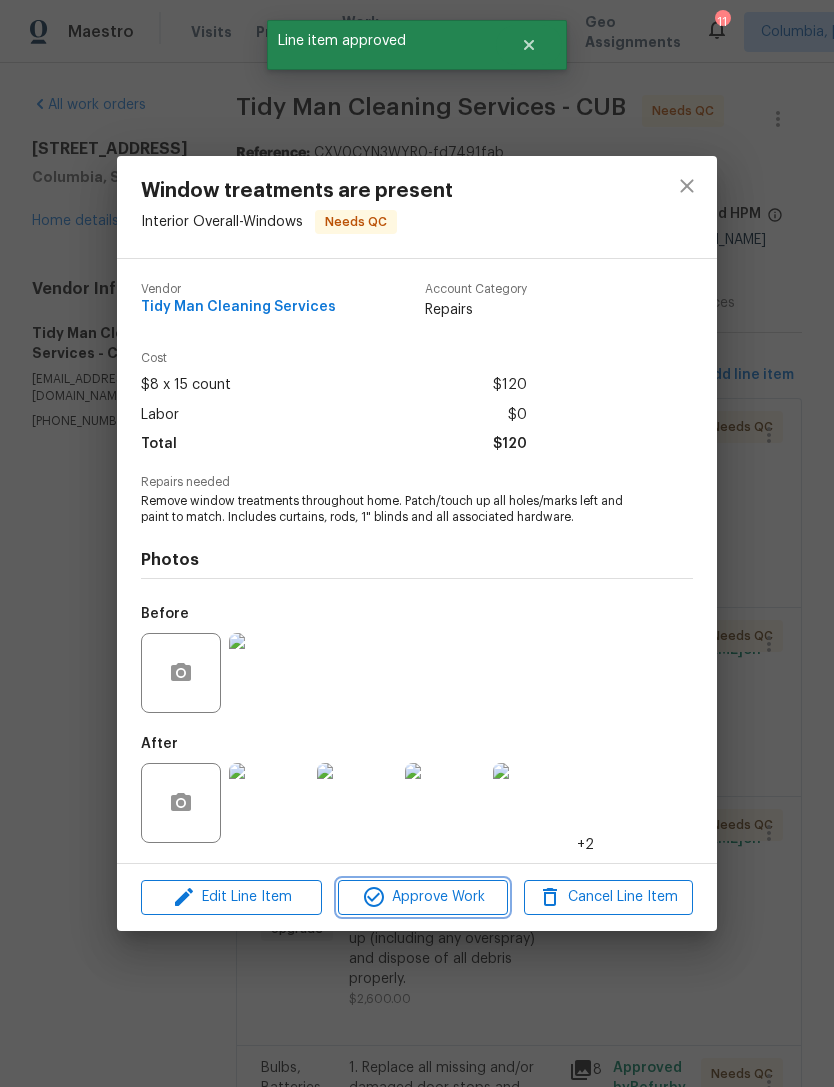 click on "Approve Work" at bounding box center [422, 897] 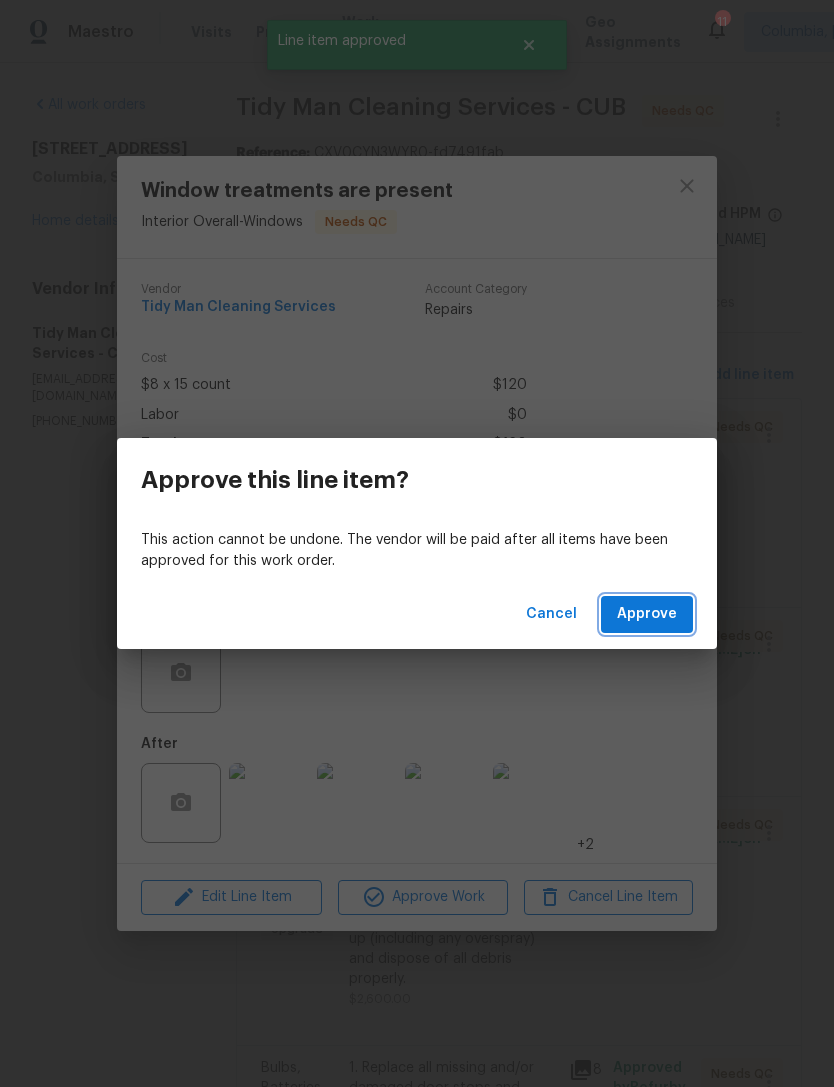 click on "Approve" at bounding box center [647, 614] 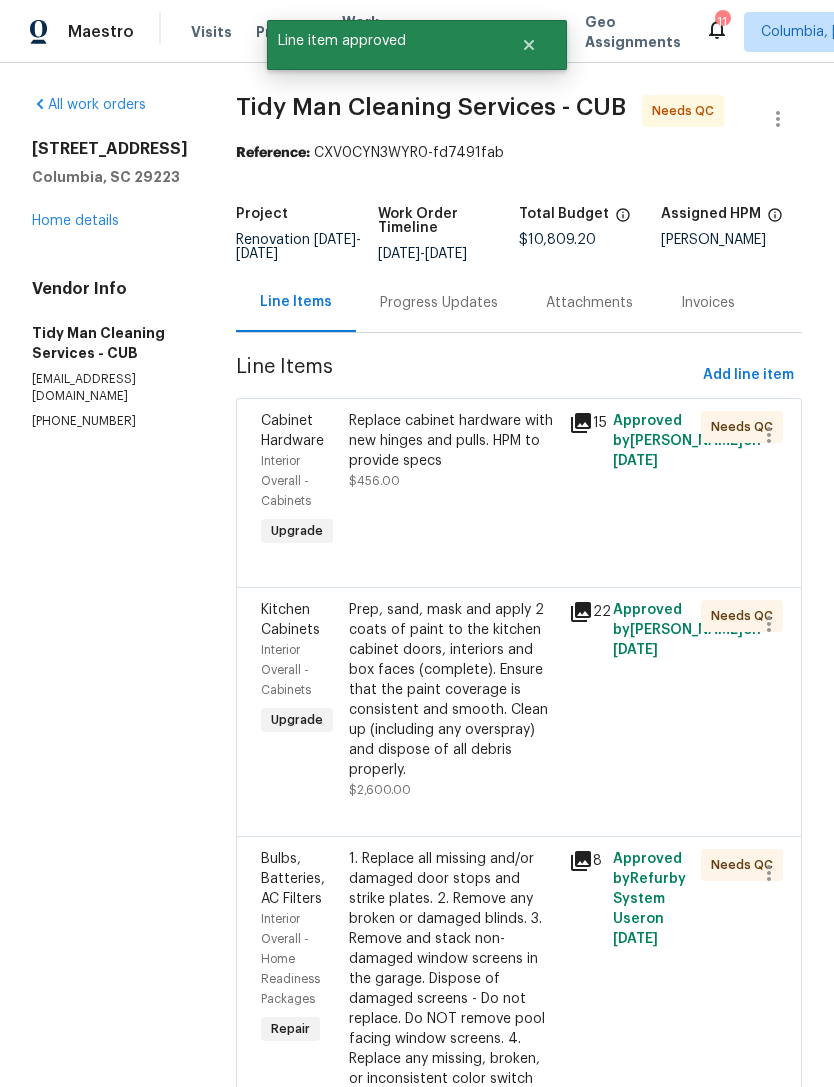 click on "Replace cabinet hardware with new hinges and pulls. HPM to provide specs $456.00" at bounding box center (453, 451) 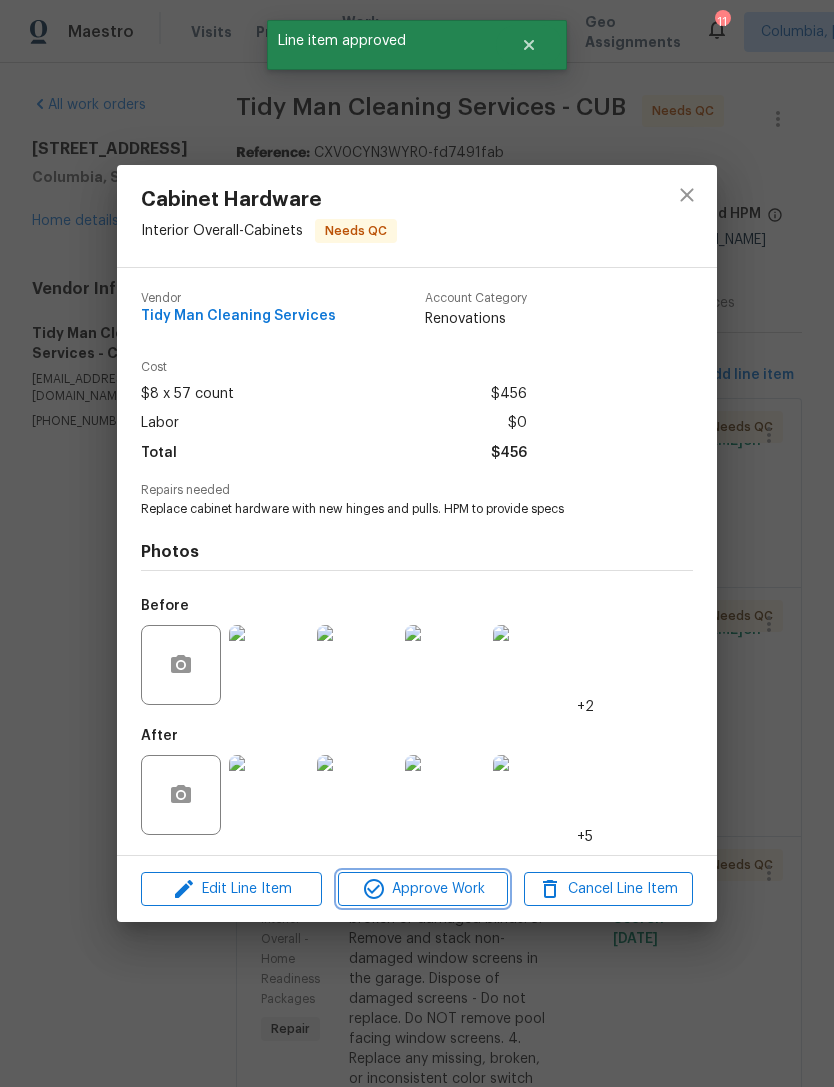 click on "Approve Work" at bounding box center (422, 889) 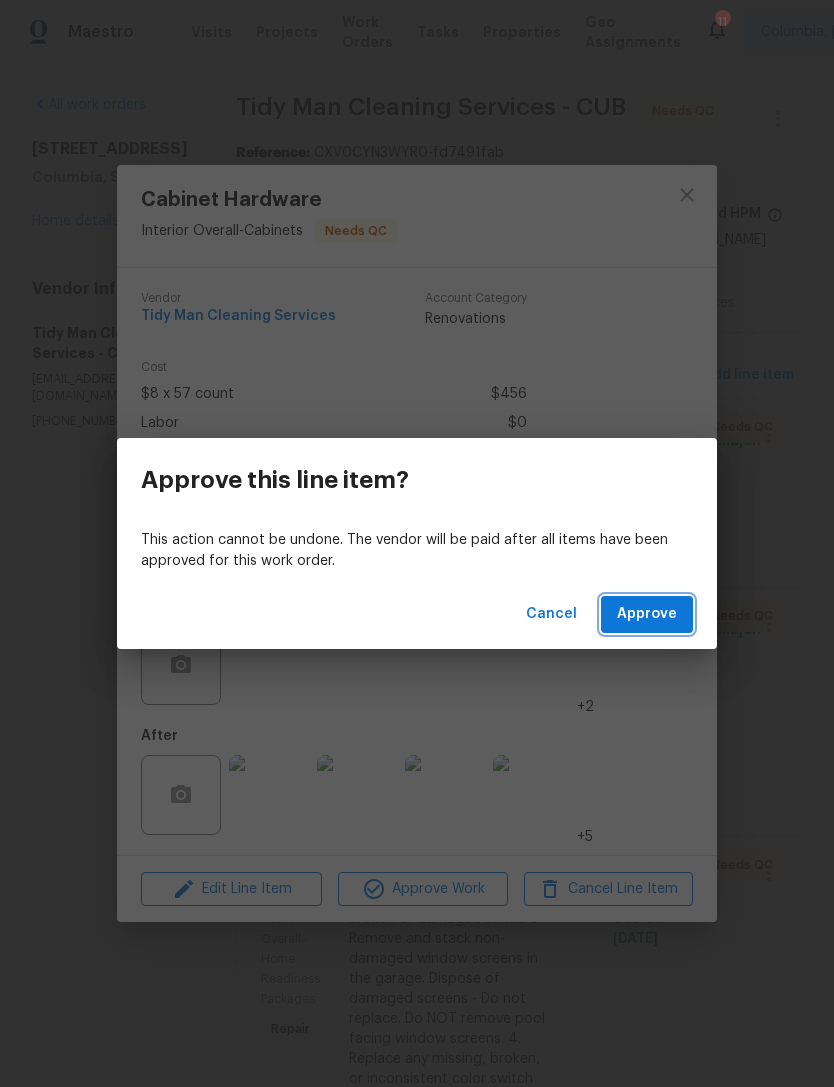 click on "Approve" at bounding box center [647, 614] 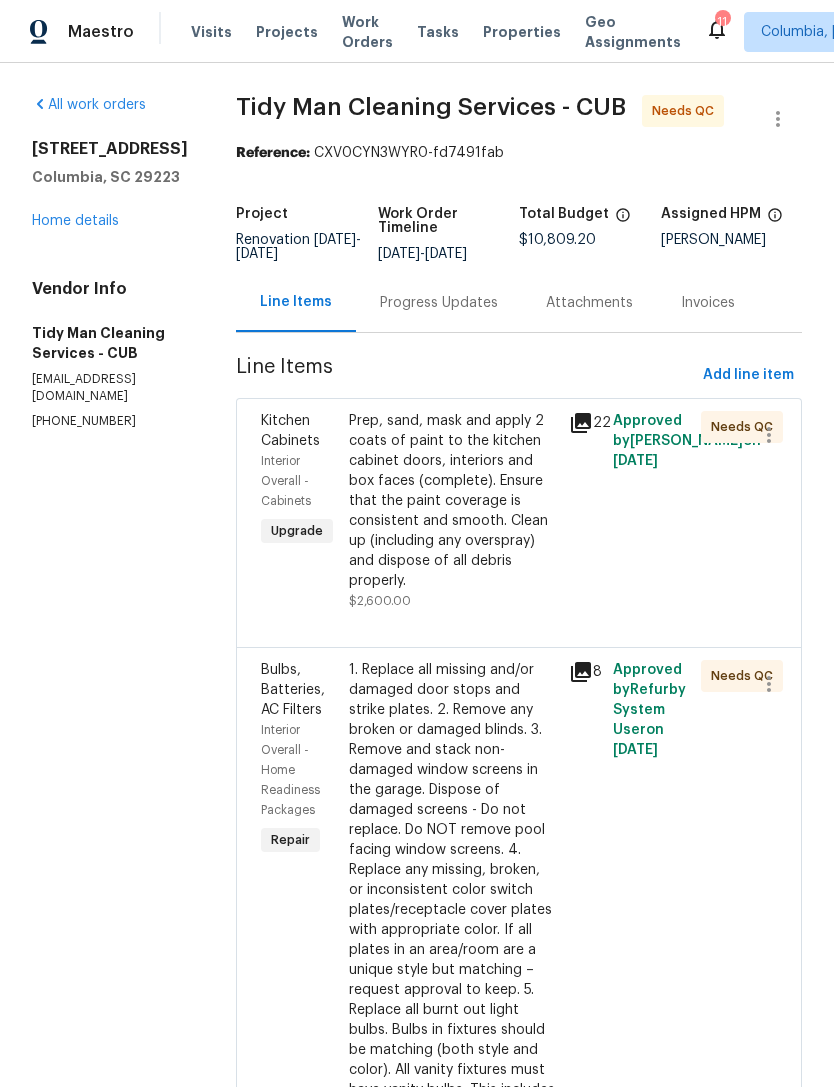 click on "Prep, sand, mask and apply 2 coats of paint to the kitchen cabinet doors, interiors and box faces (complete). Ensure that the paint coverage is consistent and smooth. Clean up (including any overspray) and dispose of all debris properly." at bounding box center (453, 501) 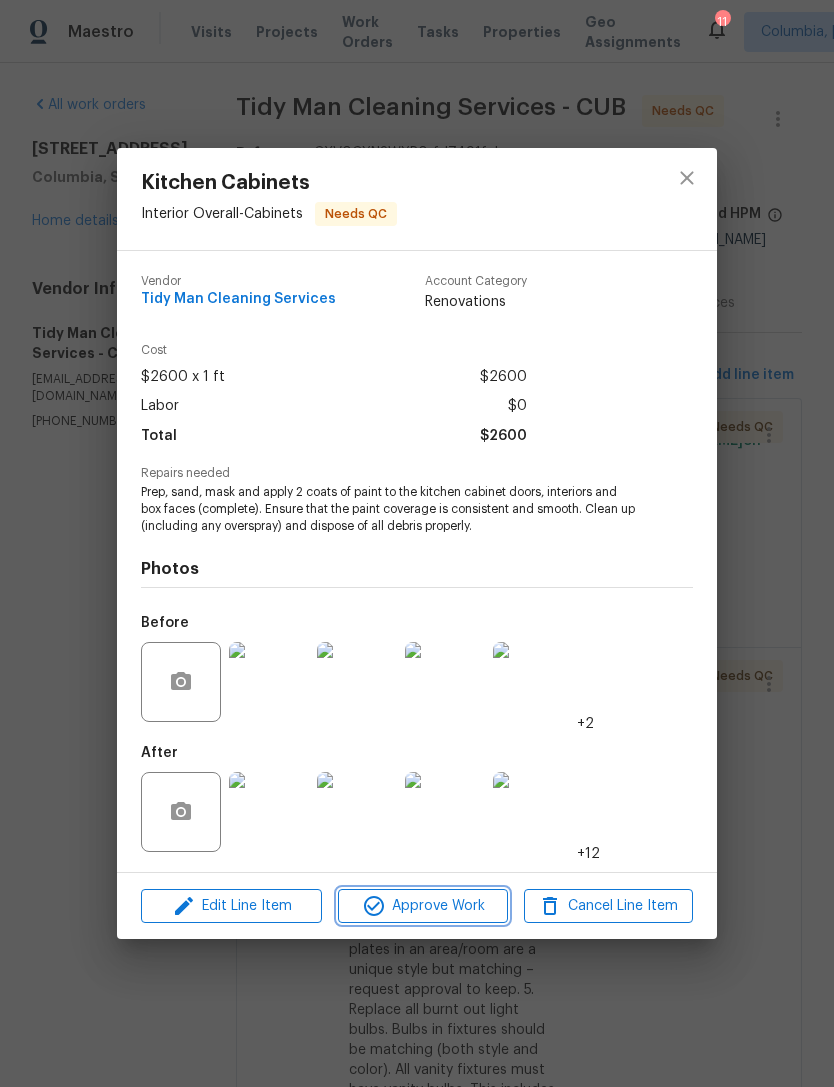 click on "Approve Work" at bounding box center (422, 906) 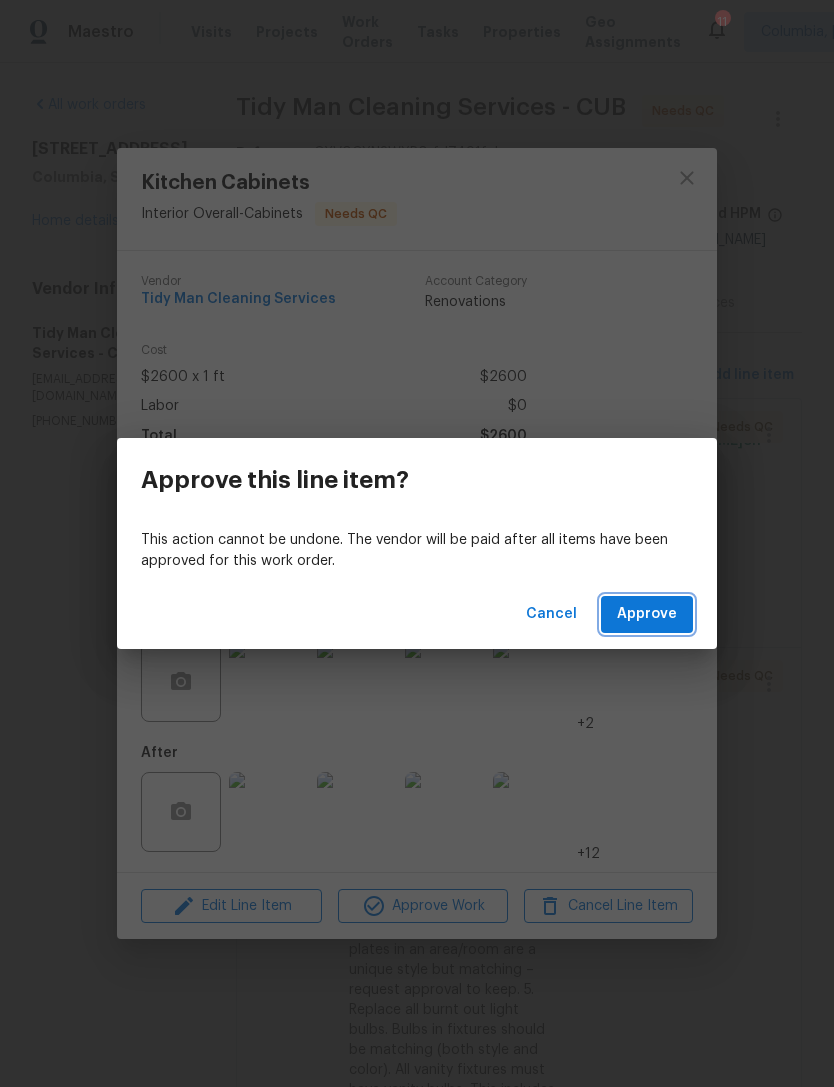 click on "Approve" at bounding box center (647, 614) 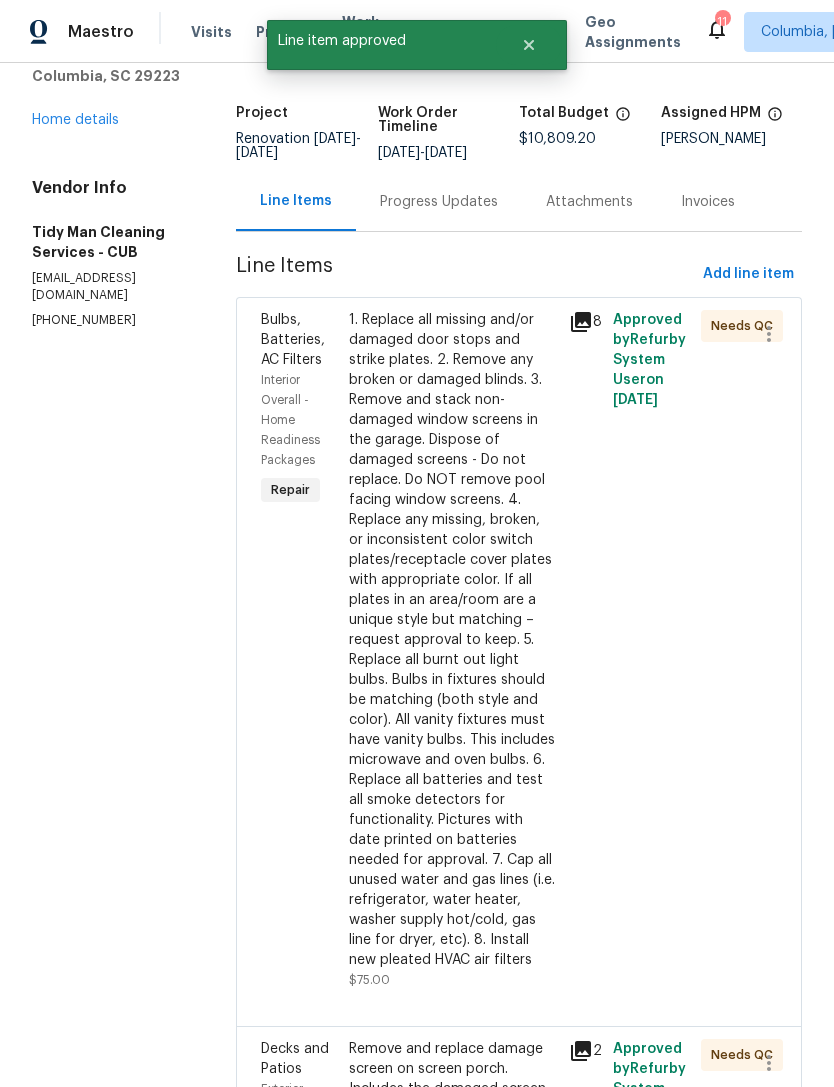 scroll, scrollTop: 127, scrollLeft: 0, axis: vertical 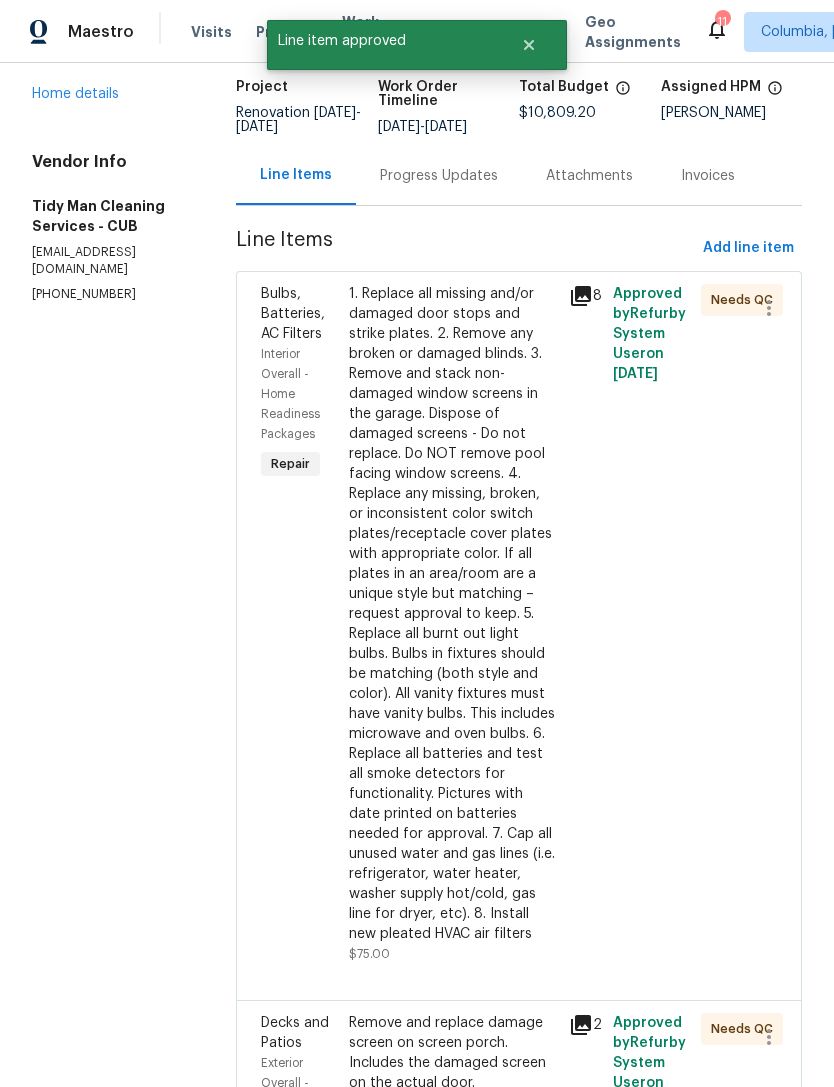 click on "1. Replace all missing and/or damaged door stops and strike plates.  2. Remove any broken or damaged blinds.  3. Remove and stack non-damaged window screens in the garage. Dispose of damaged screens - Do not replace. Do NOT remove pool facing window screens.  4. Replace any missing, broken, or inconsistent color switch plates/receptacle cover plates with appropriate color. If all plates in an area/room are a unique style but matching – request approval to keep.  5. Replace all burnt out light bulbs. Bulbs in fixtures should be matching (both style and color). All vanity fixtures must have vanity bulbs. This includes microwave and oven bulbs.  6. Replace all batteries and test all smoke detectors for functionality. Pictures with date printed on batteries needed for approval.  7. Cap all unused water and gas lines (i.e. refrigerator, water heater, washer supply hot/cold, gas line for dryer, etc).  8. Install new pleated HVAC air filters" at bounding box center (453, 614) 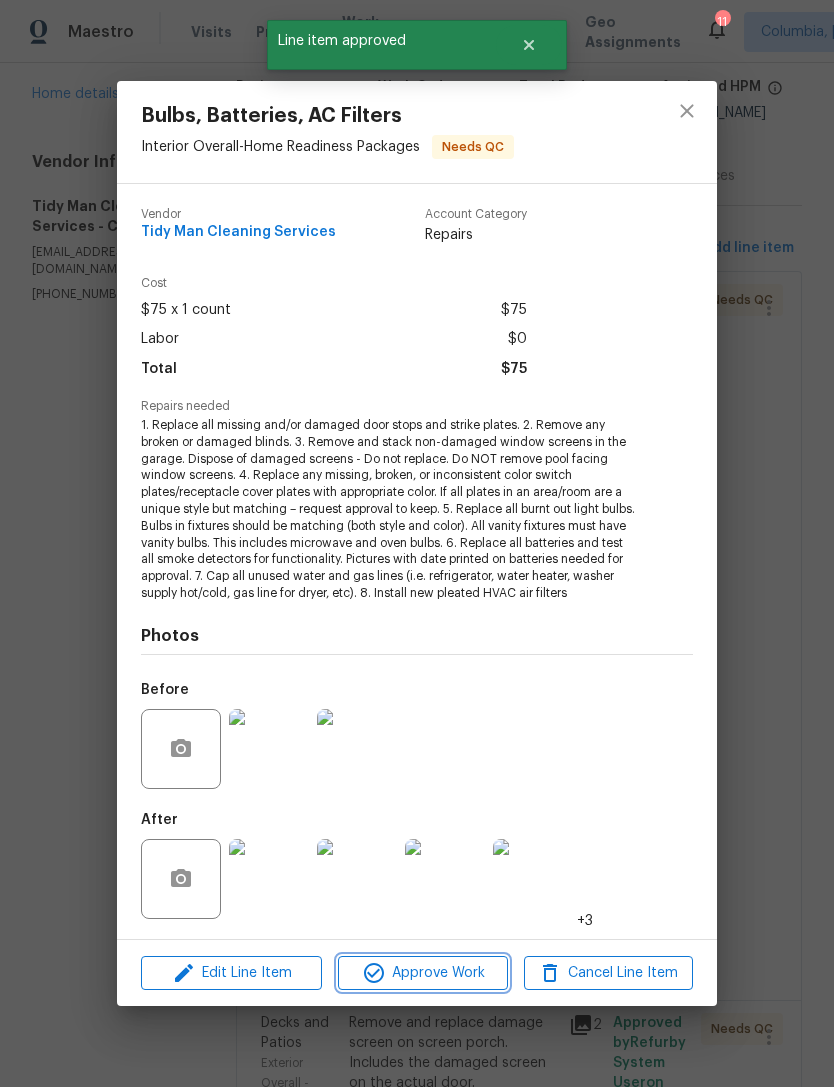 click on "Approve Work" at bounding box center (422, 973) 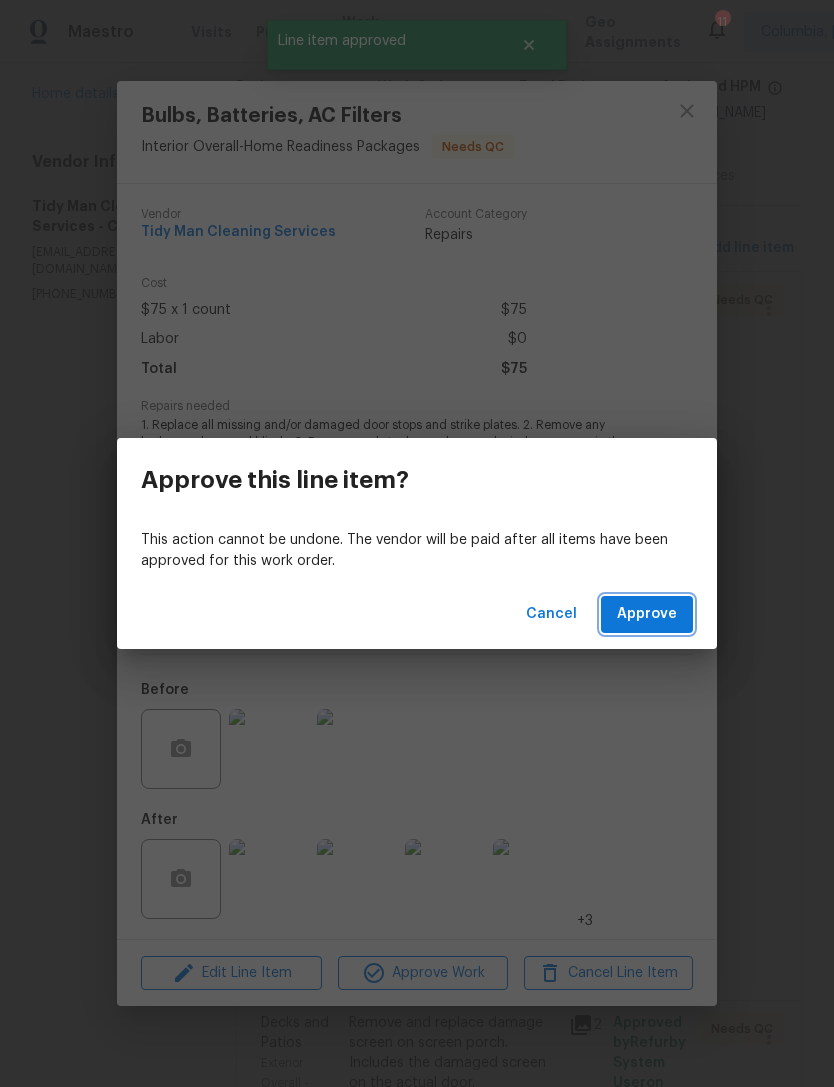 click on "Approve" at bounding box center [647, 614] 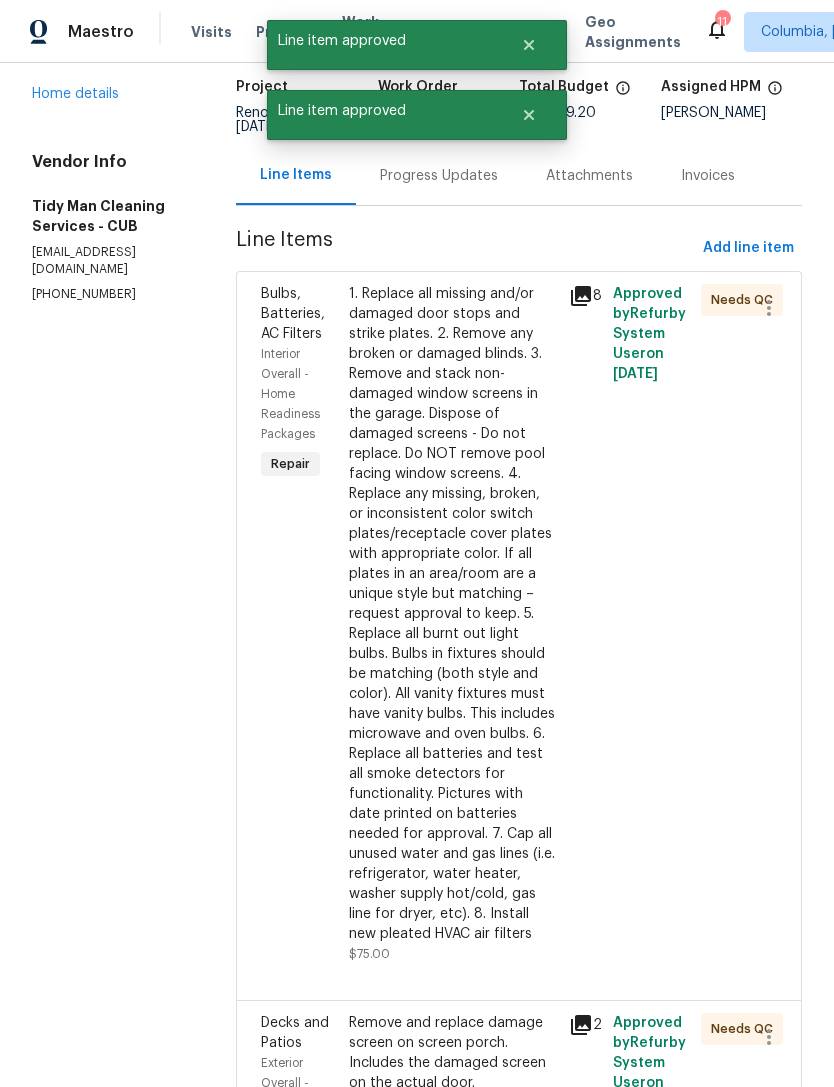 scroll, scrollTop: 0, scrollLeft: 0, axis: both 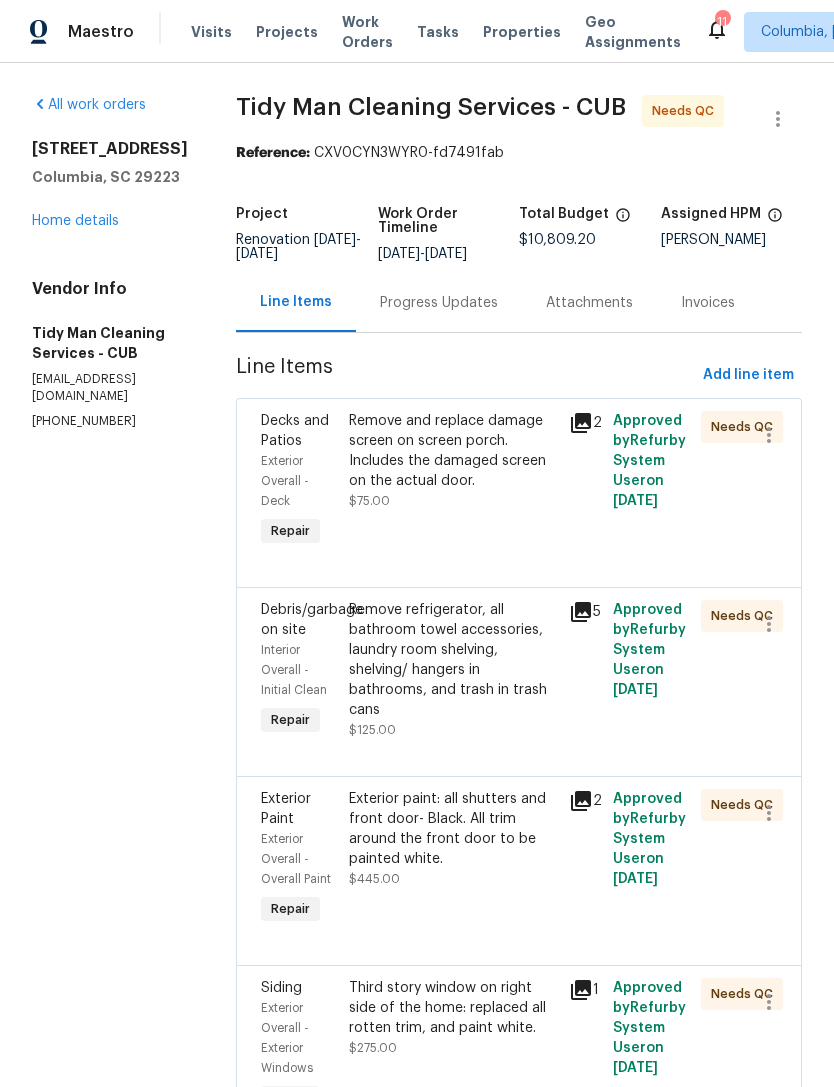 click on "Remove and replace damage screen on screen porch. Includes the damaged screen on the actual door." at bounding box center (453, 451) 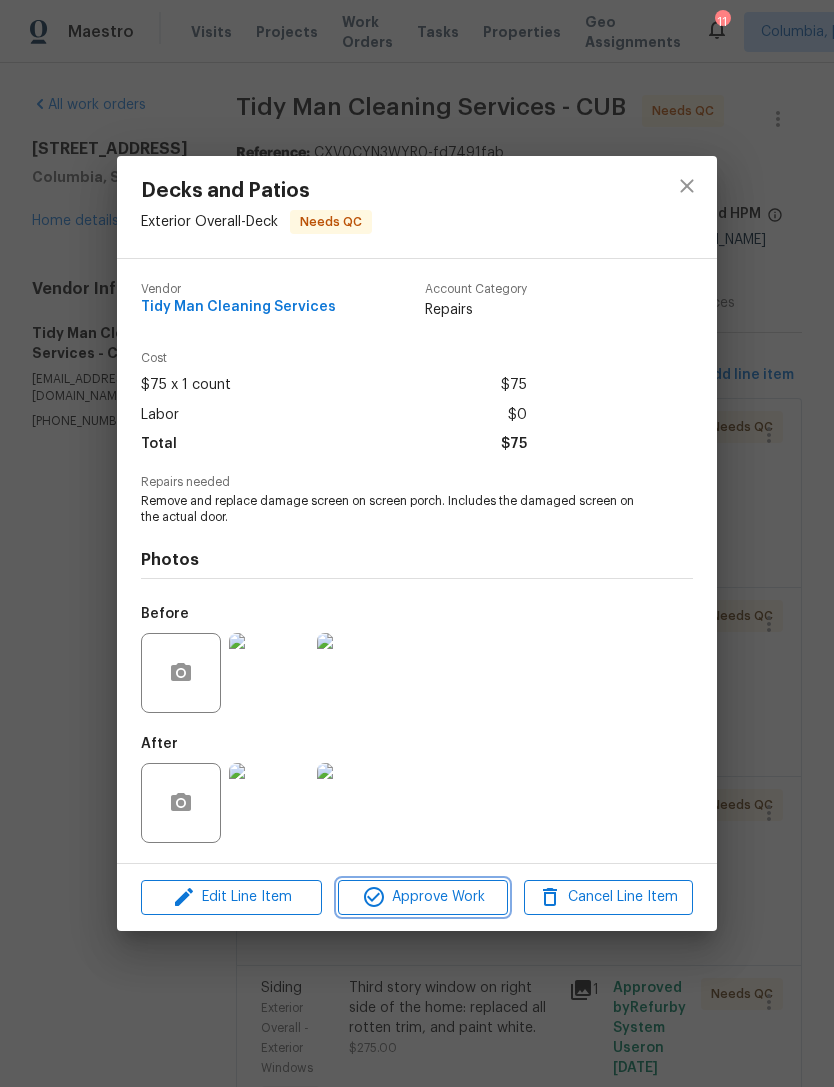 click on "Approve Work" at bounding box center (422, 897) 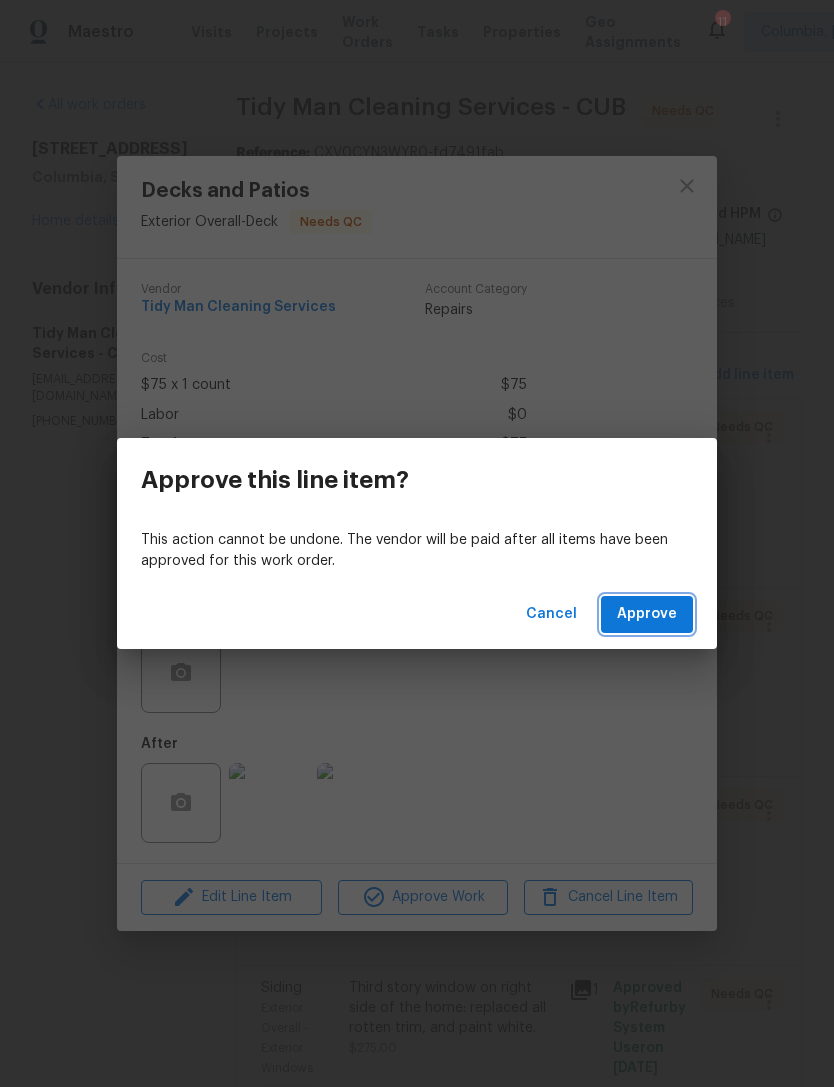 click on "Approve" at bounding box center (647, 614) 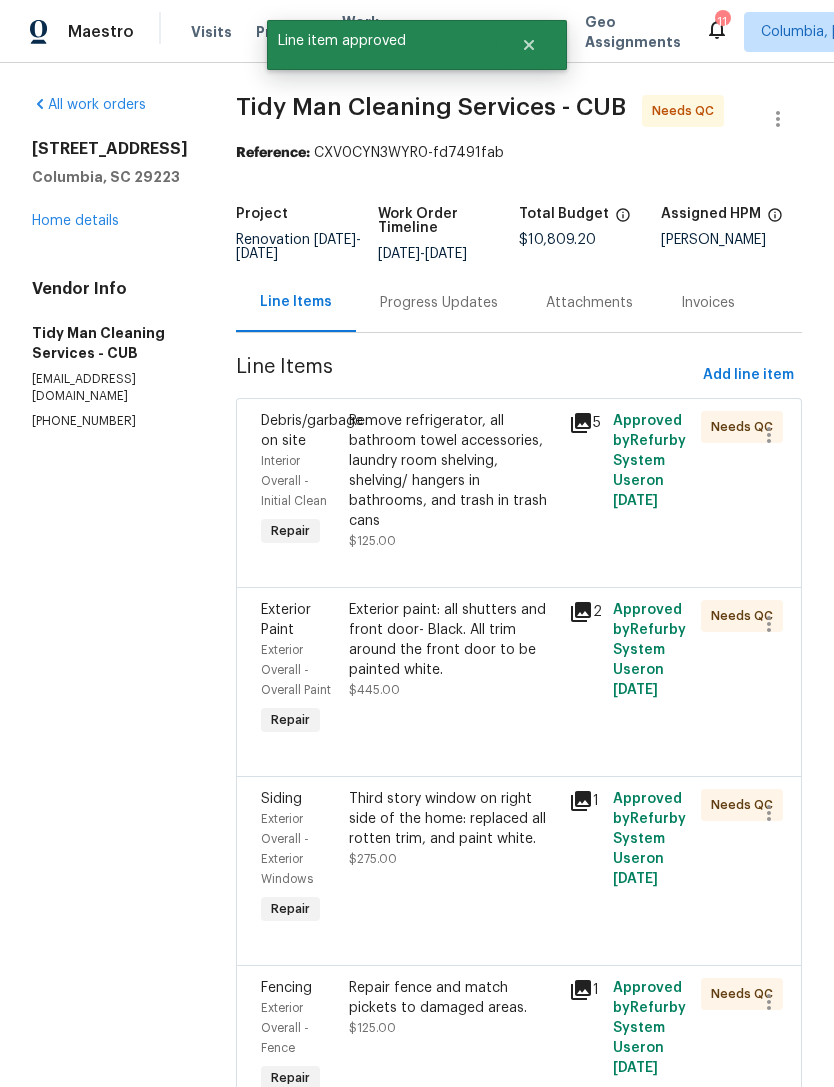 click on "Remove refrigerator, all bathroom towel accessories, laundry room shelving, shelving/ hangers in bathrooms, and trash in trash cans" at bounding box center (453, 471) 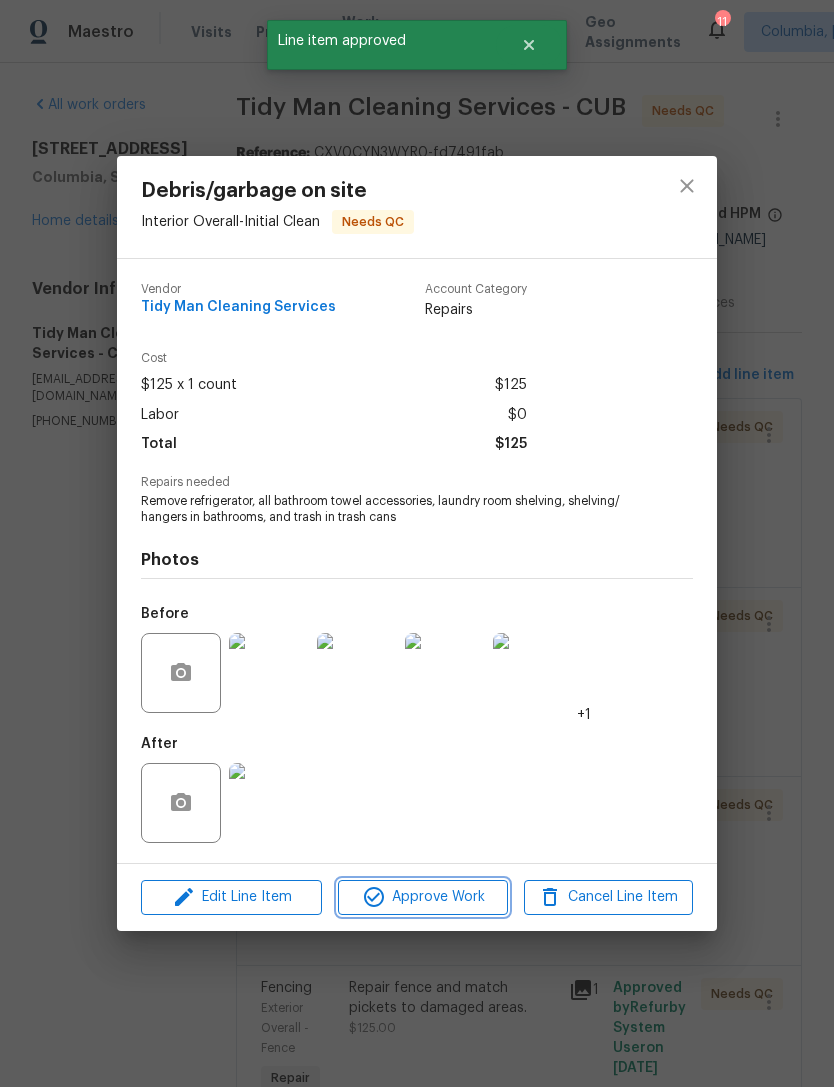 click on "Approve Work" at bounding box center [422, 897] 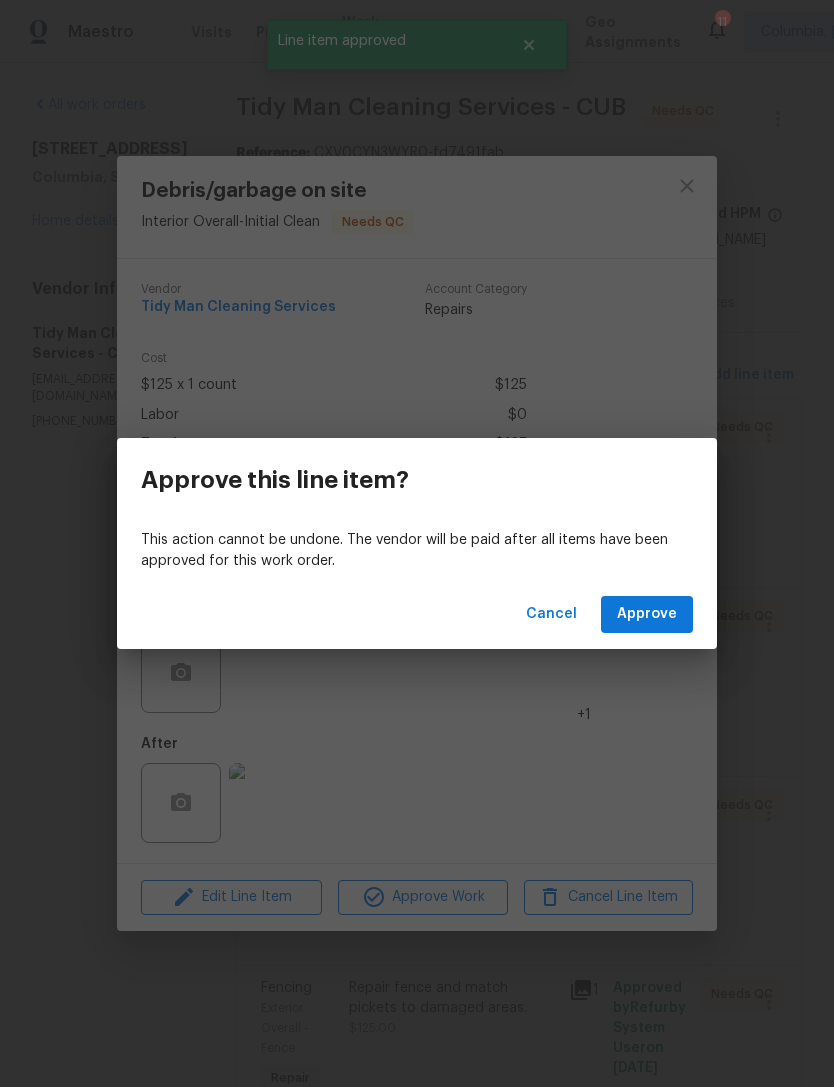 click on "Approve" at bounding box center [647, 614] 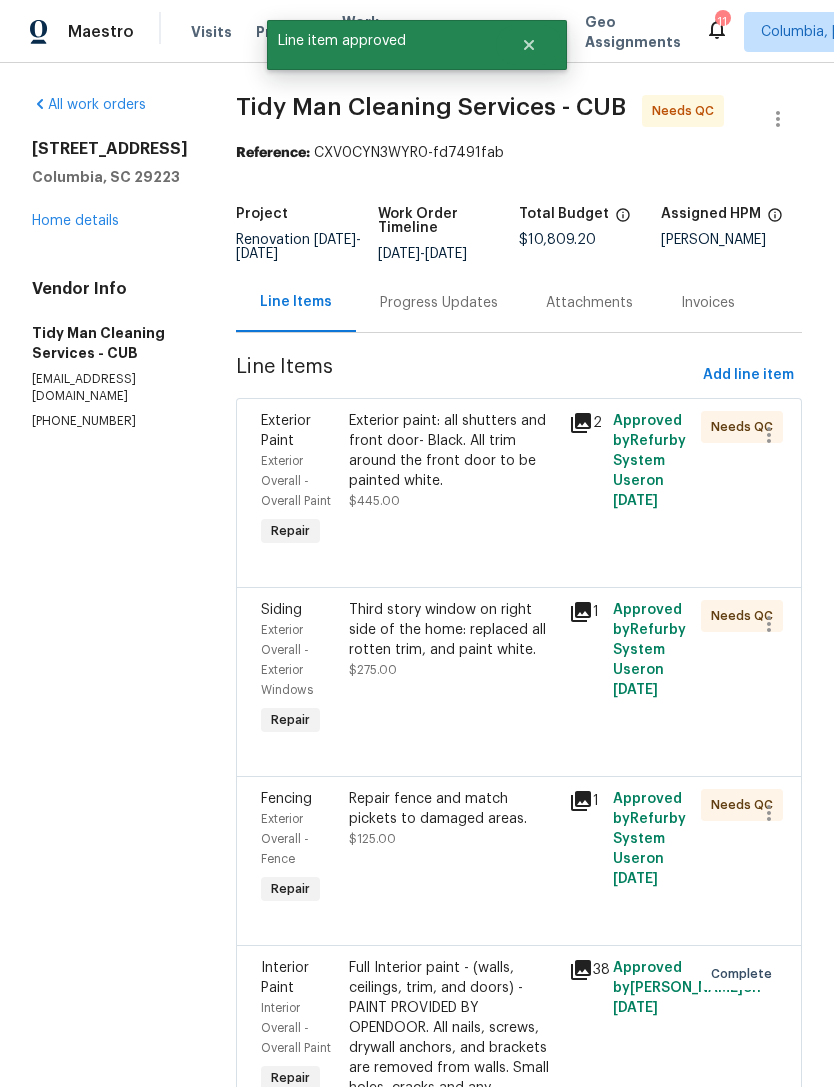 click on "Exterior paint: all shutters and front door- Black. All trim around the front door to be painted white." at bounding box center (453, 451) 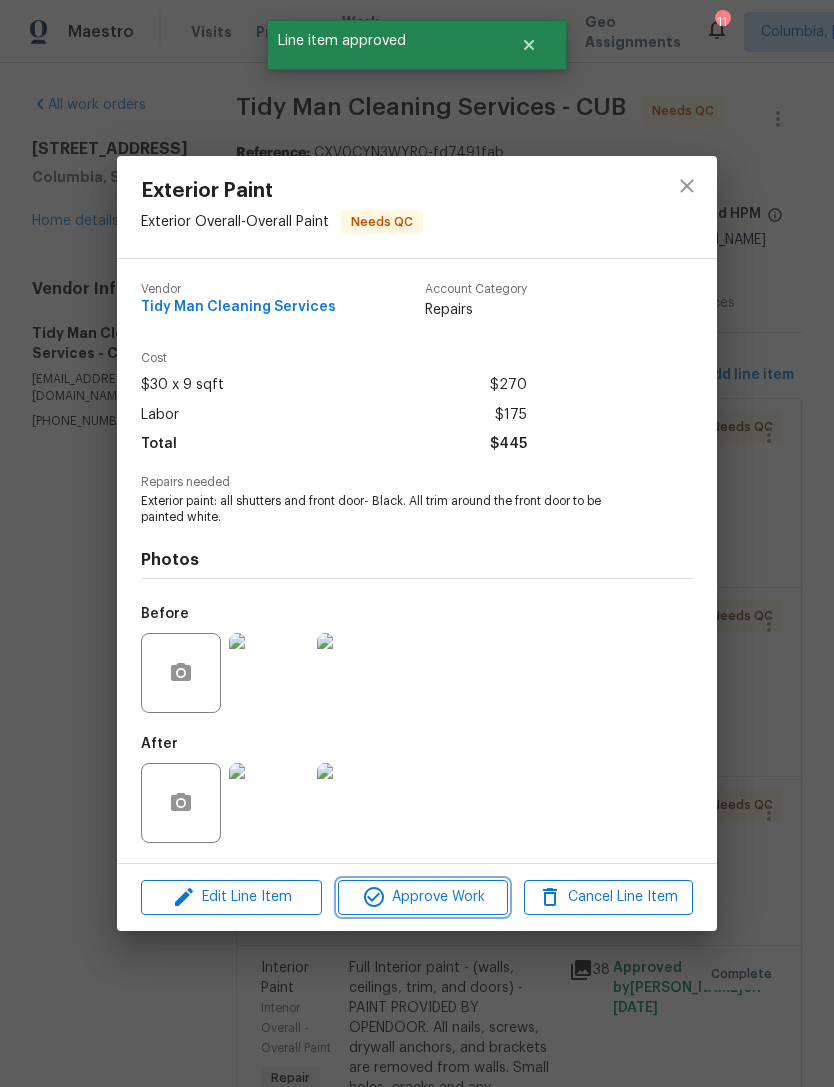 click on "Approve Work" at bounding box center (422, 897) 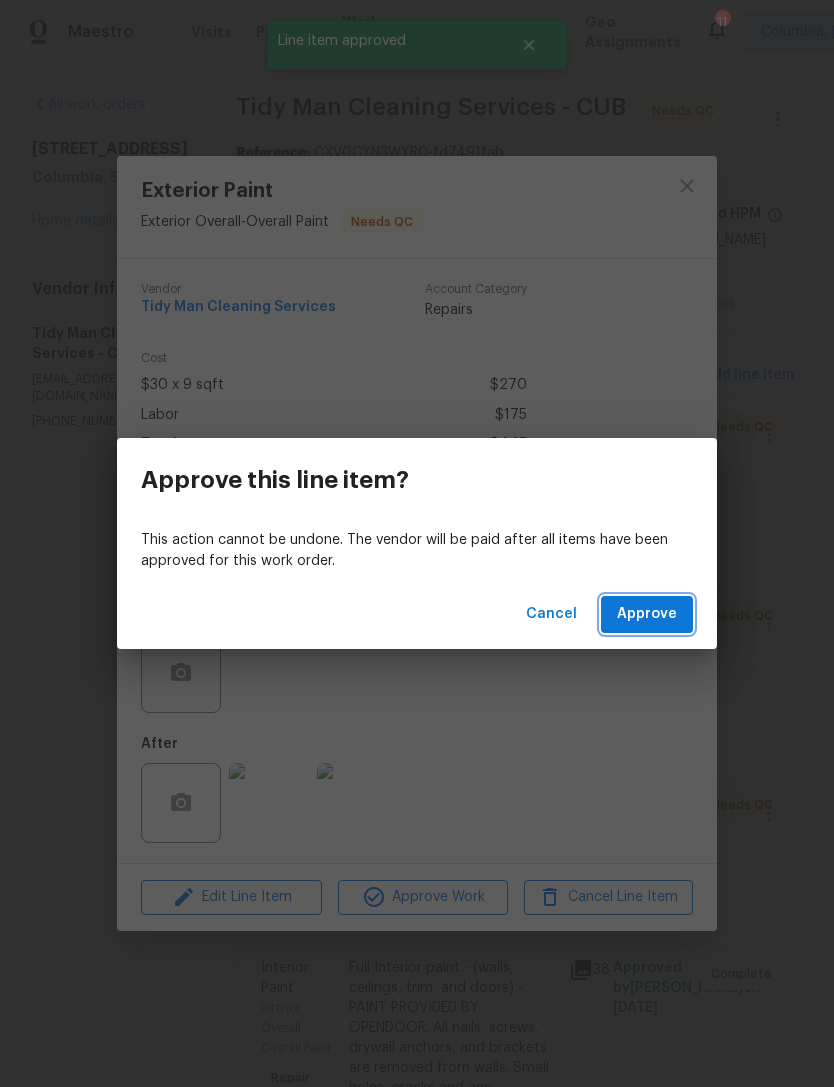 click on "Approve" at bounding box center [647, 614] 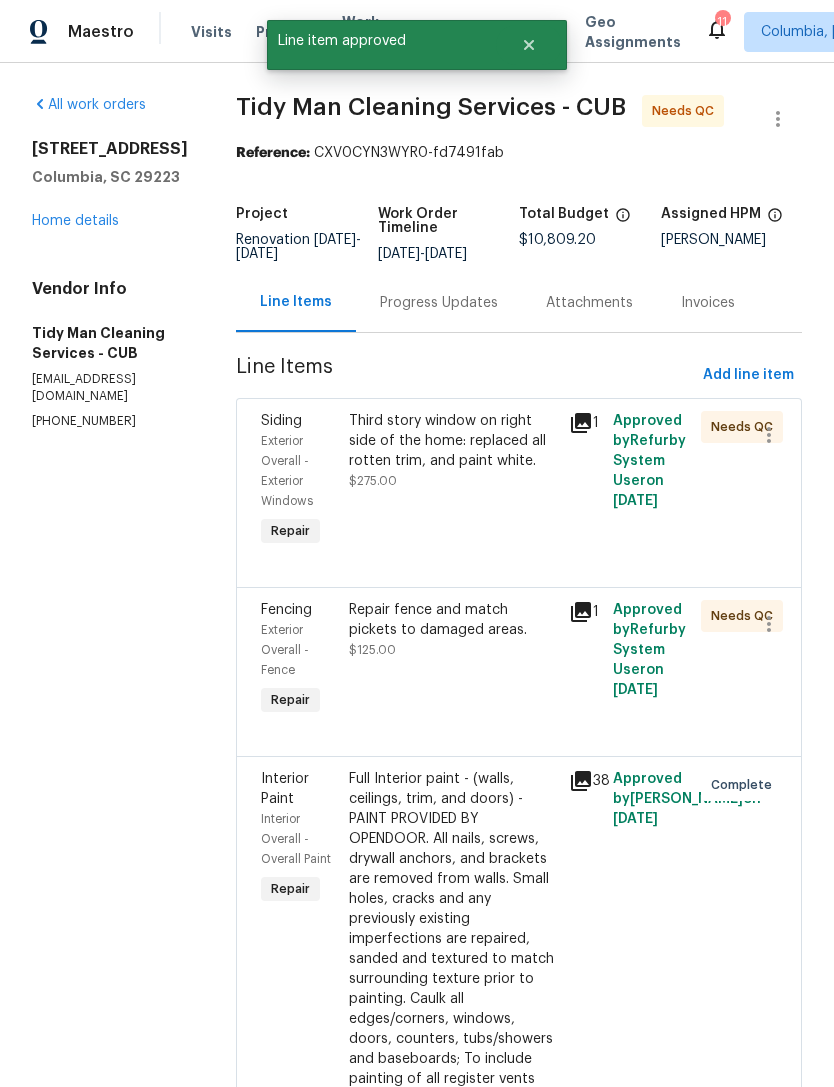click on "Third story window on right side of the home: replaced all rotten trim, and paint white. $275.00" at bounding box center [453, 481] 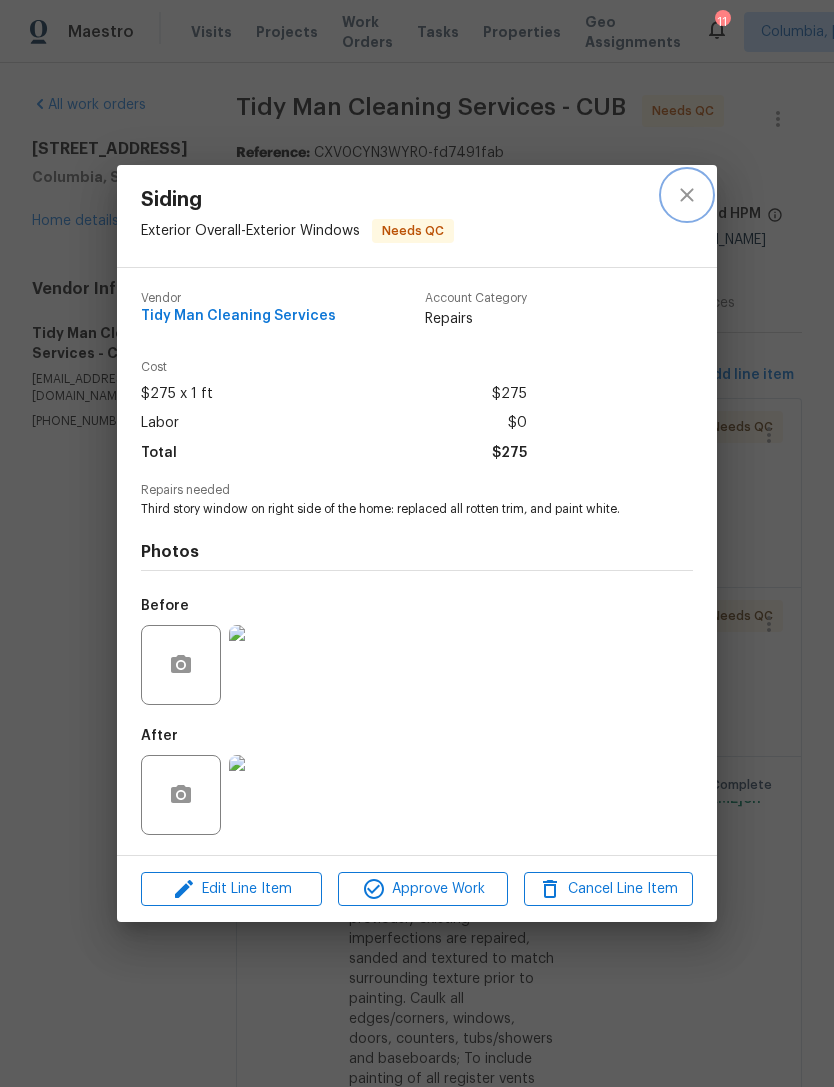 click 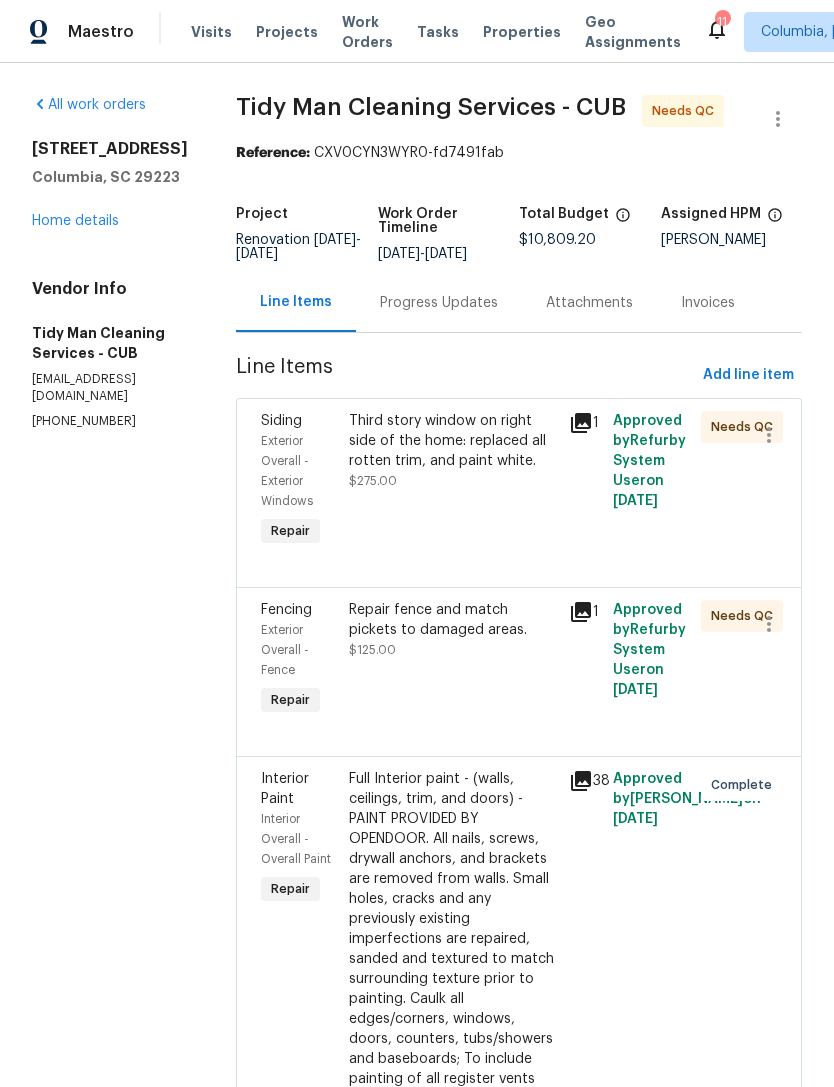 click on "Progress Updates" at bounding box center (439, 302) 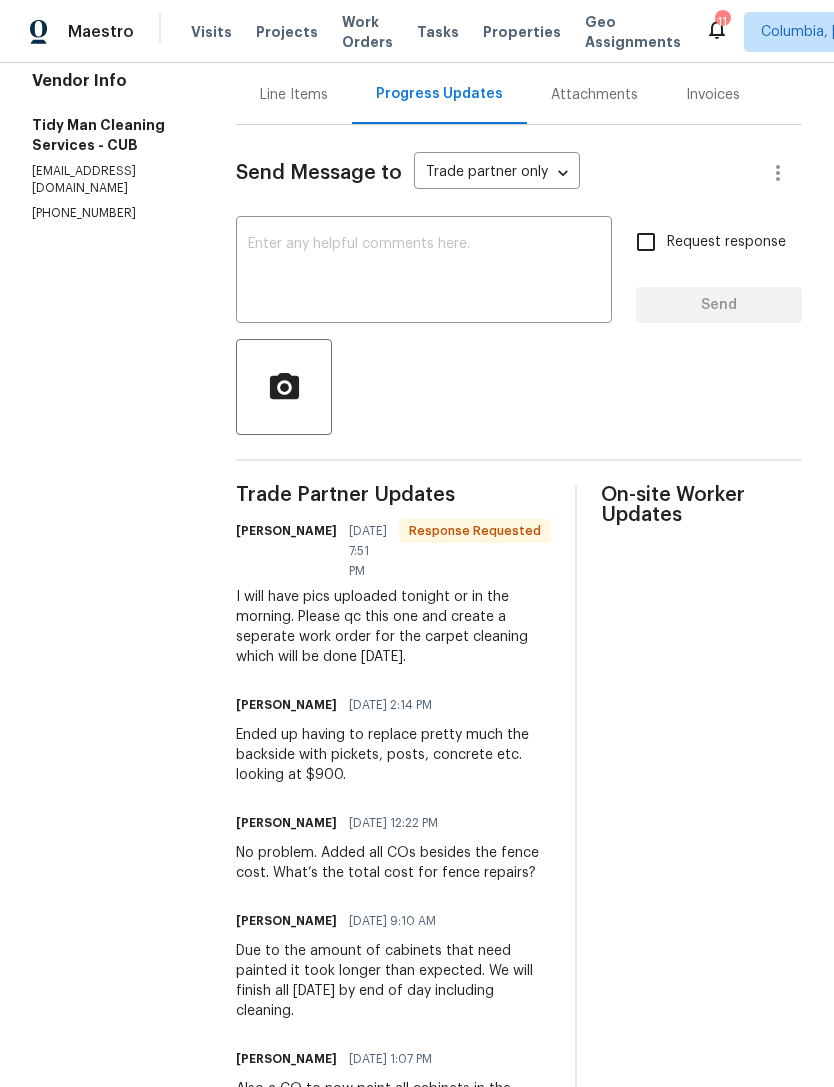 scroll, scrollTop: 143, scrollLeft: 0, axis: vertical 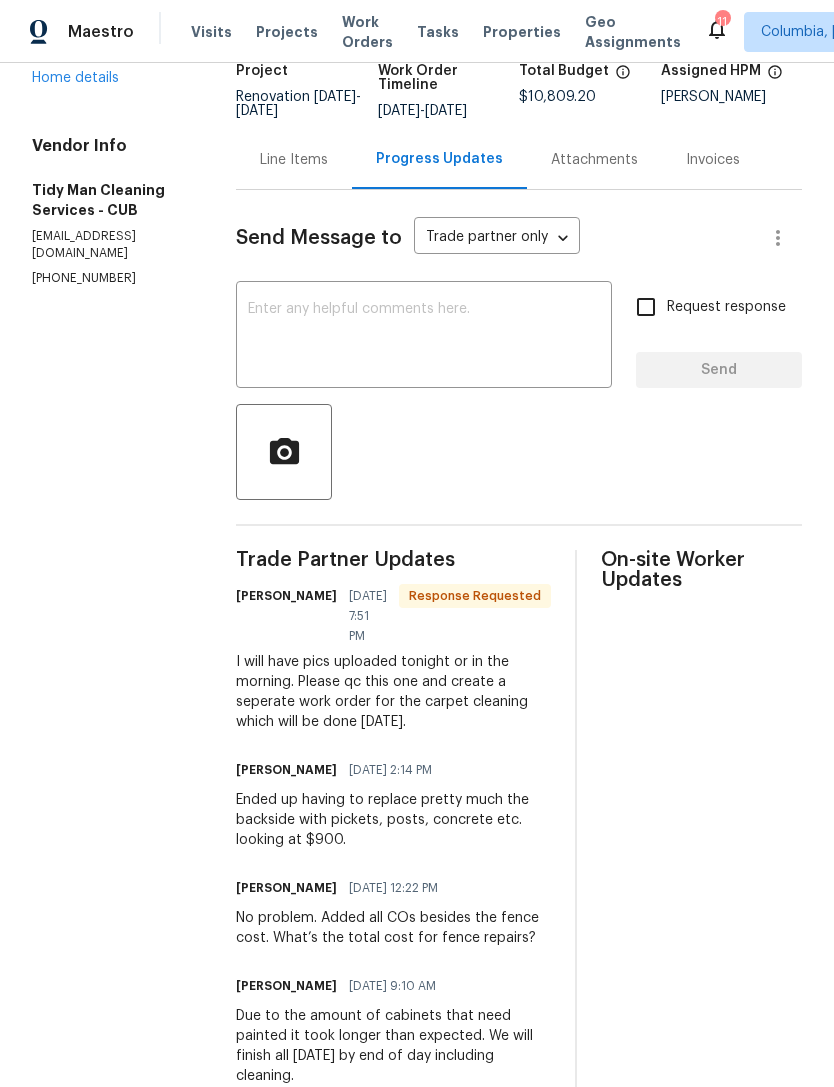 click on "Line Items" at bounding box center [294, 159] 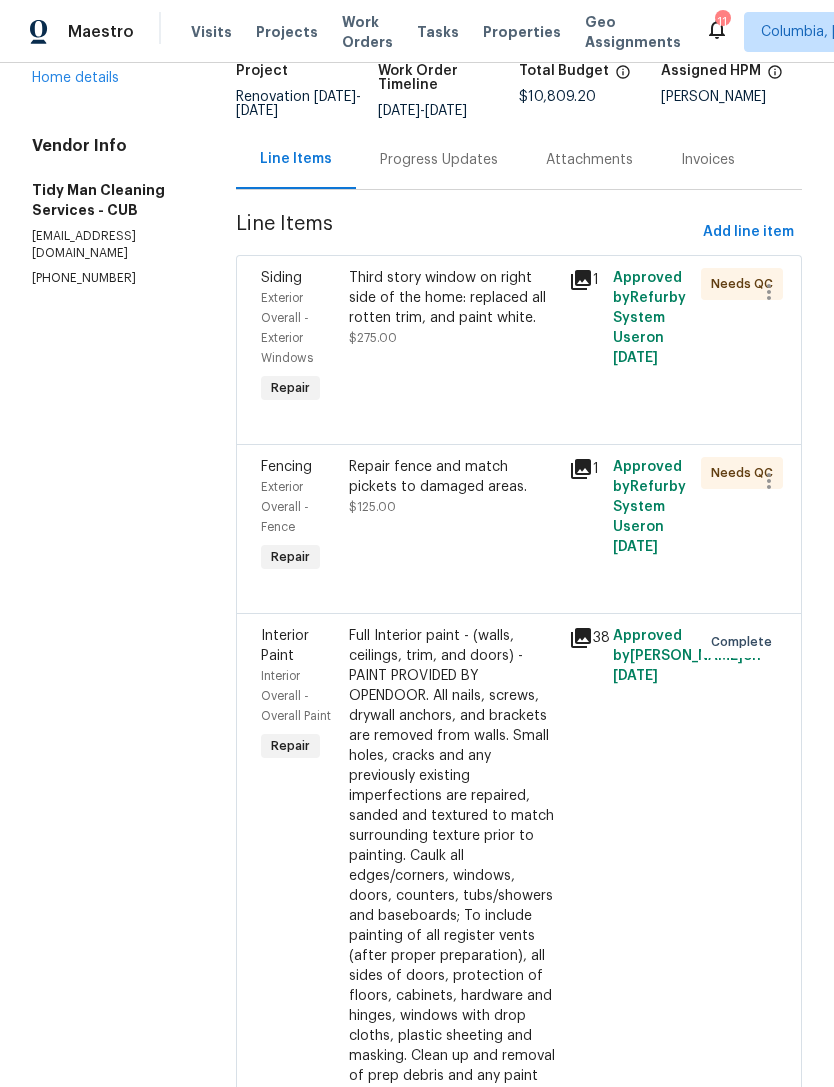 click on "Third story window on right side of the home: replaced all rotten trim, and paint white. $275.00" at bounding box center [453, 308] 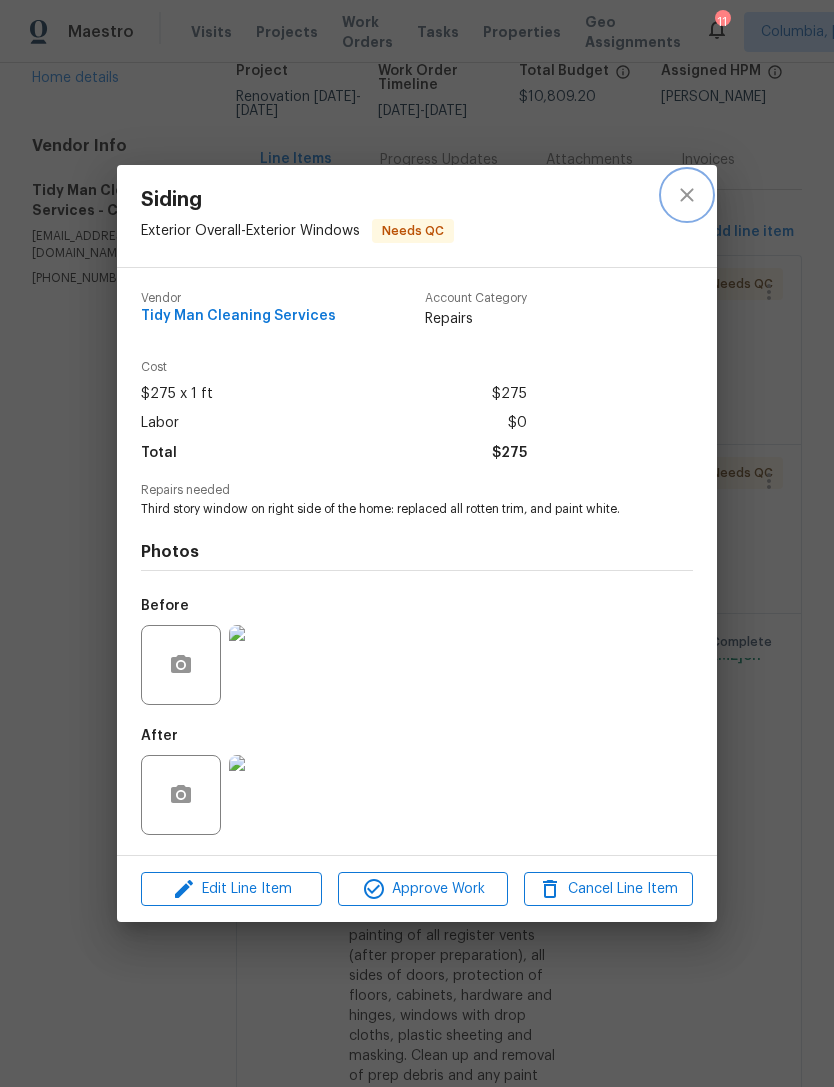 click at bounding box center (687, 195) 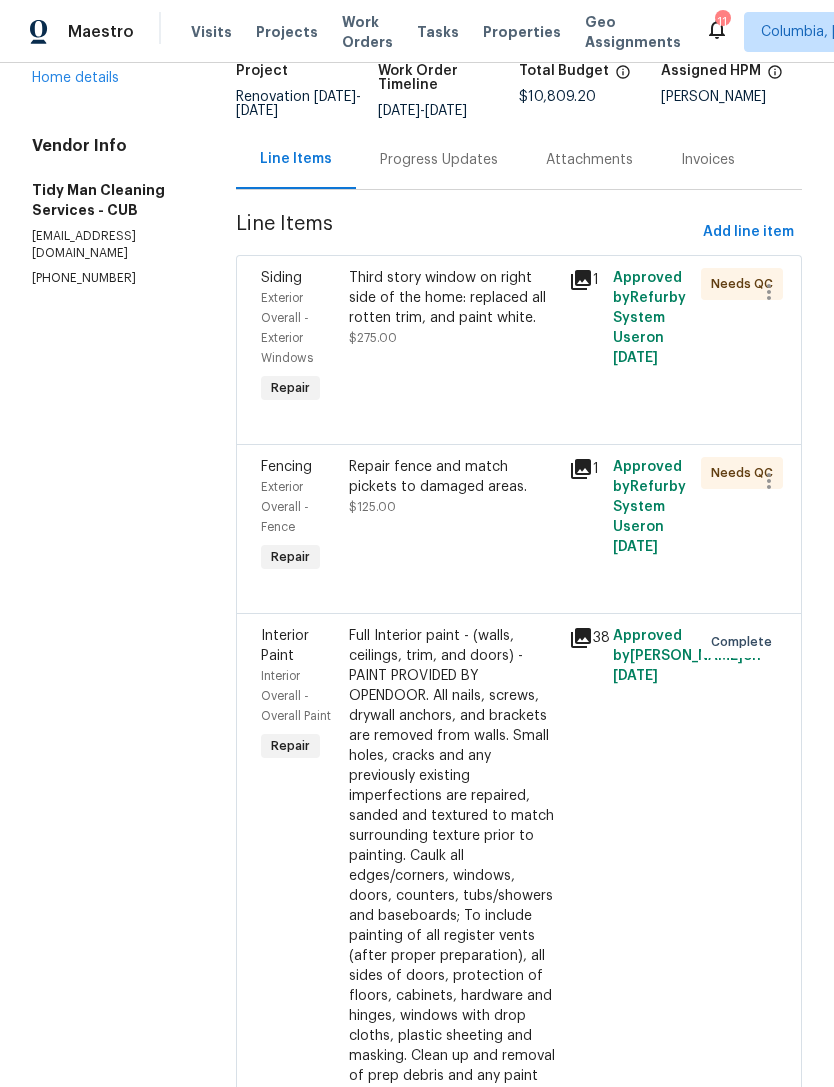 click on "Repair fence and match pickets to damaged areas. $125.00" at bounding box center (453, 517) 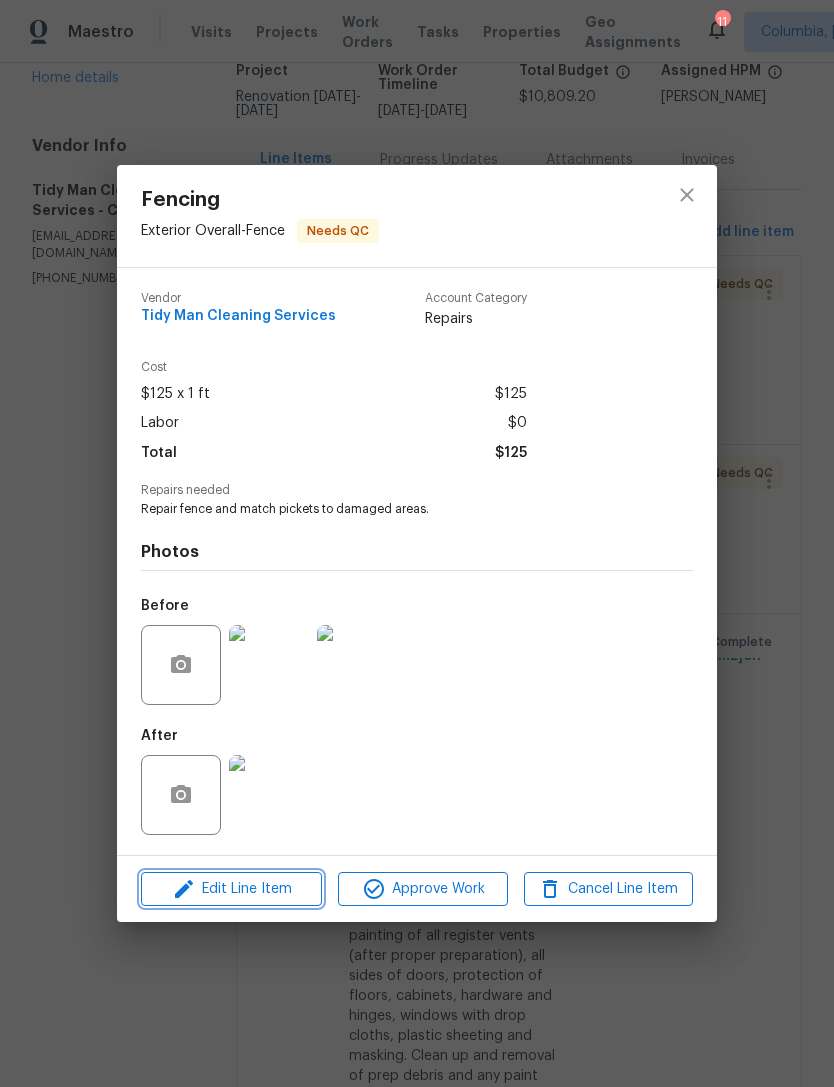click 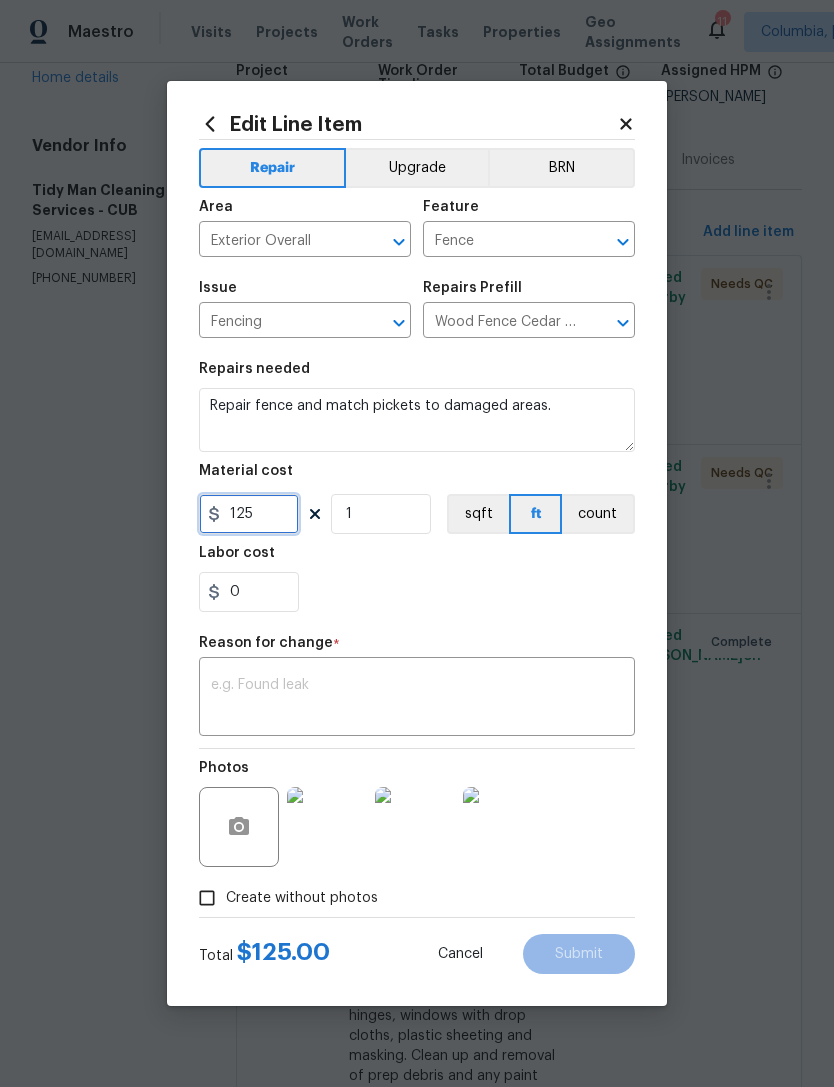 click on "125" at bounding box center [249, 514] 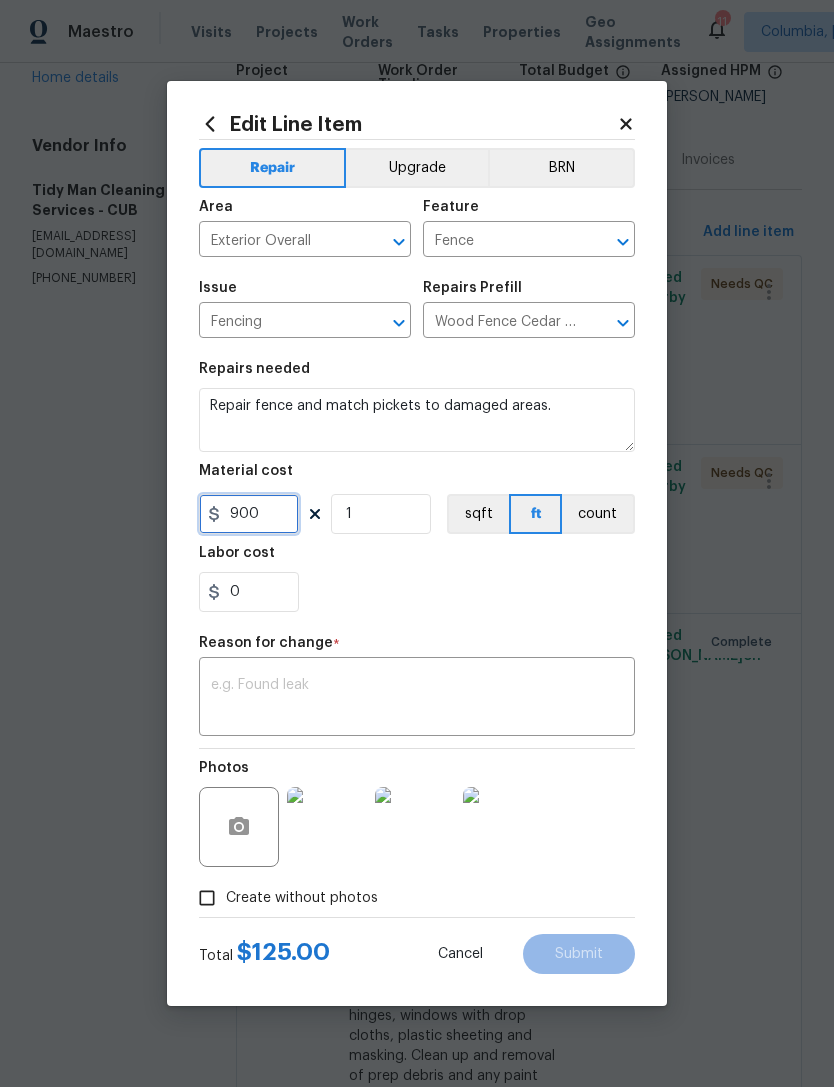 type on "900" 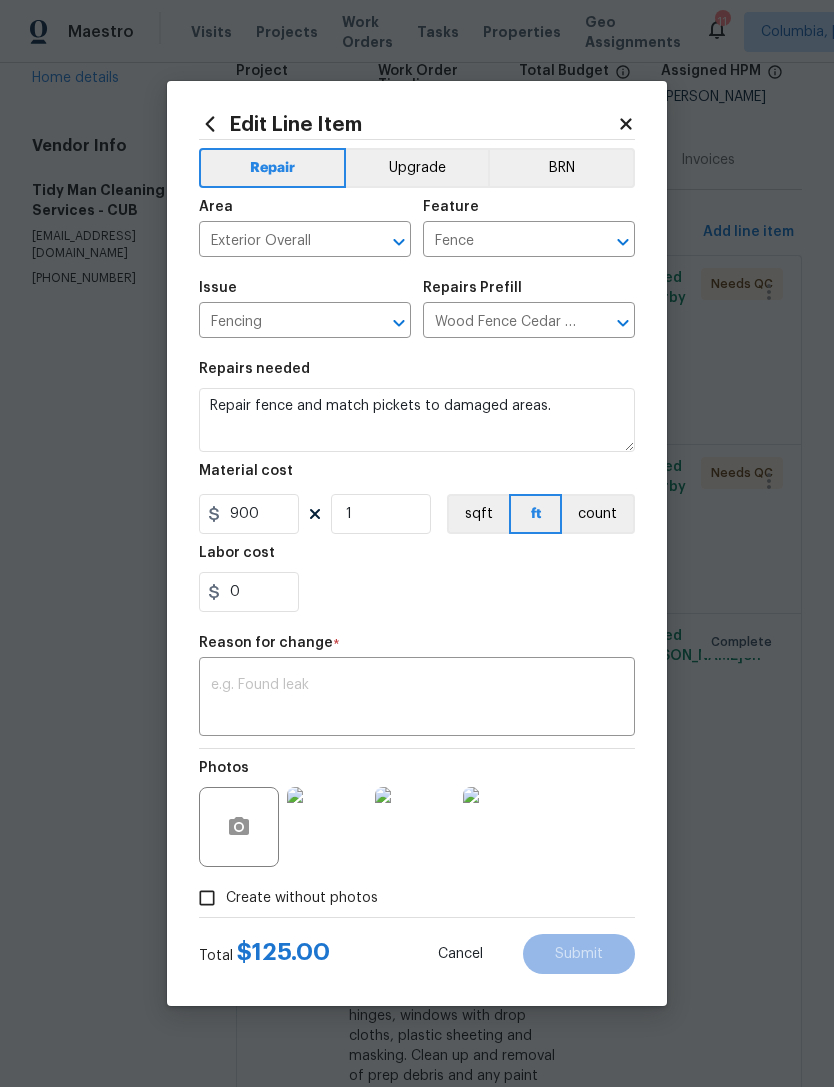 click on "0" at bounding box center (417, 592) 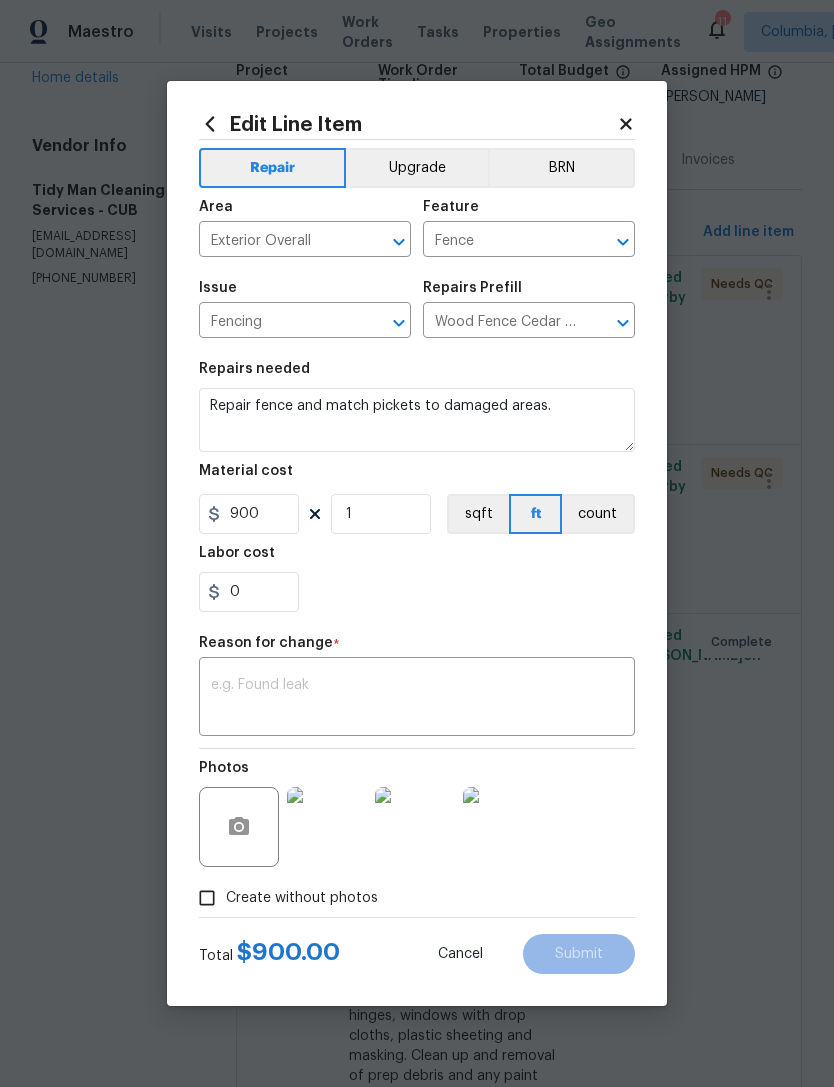 click at bounding box center [417, 699] 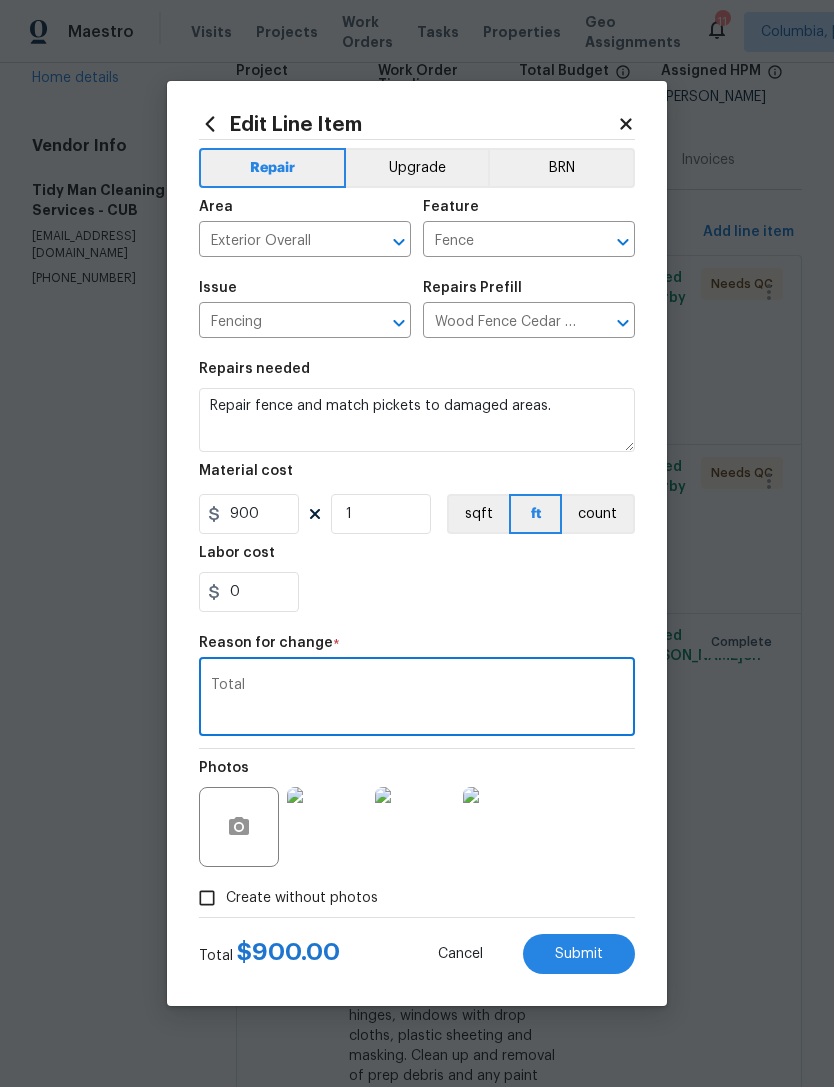type on "Total" 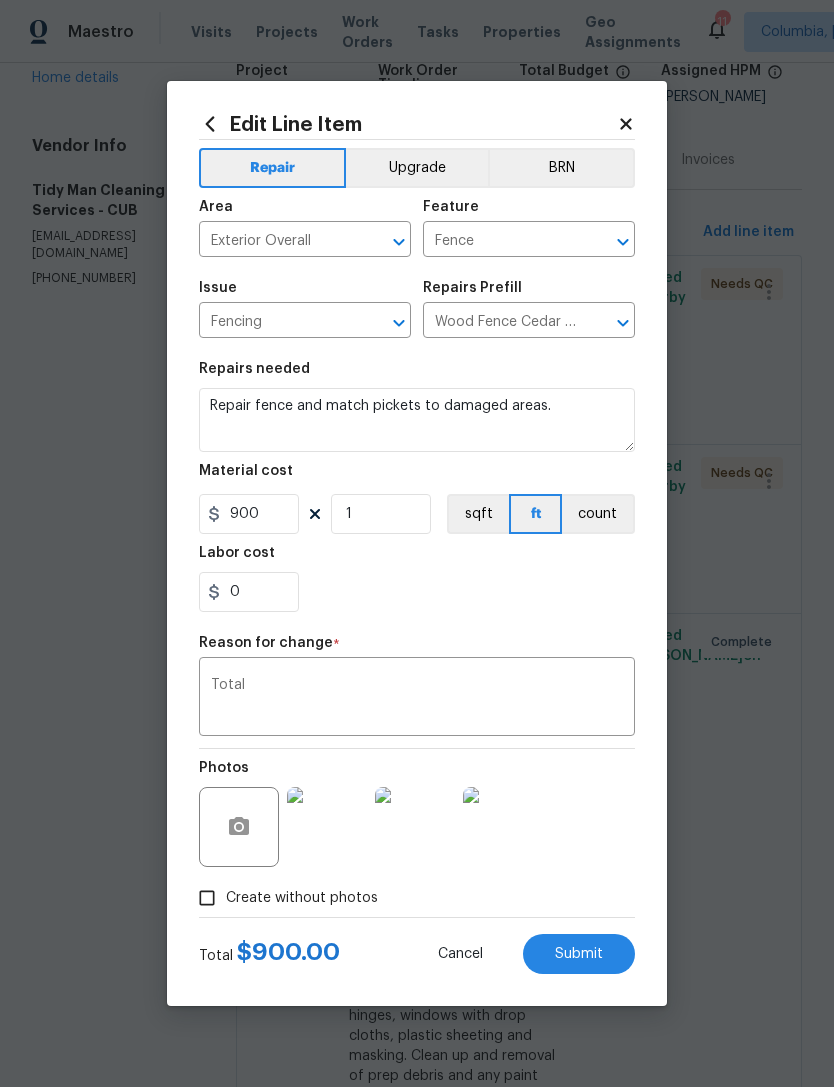 click on "Submit" at bounding box center (579, 954) 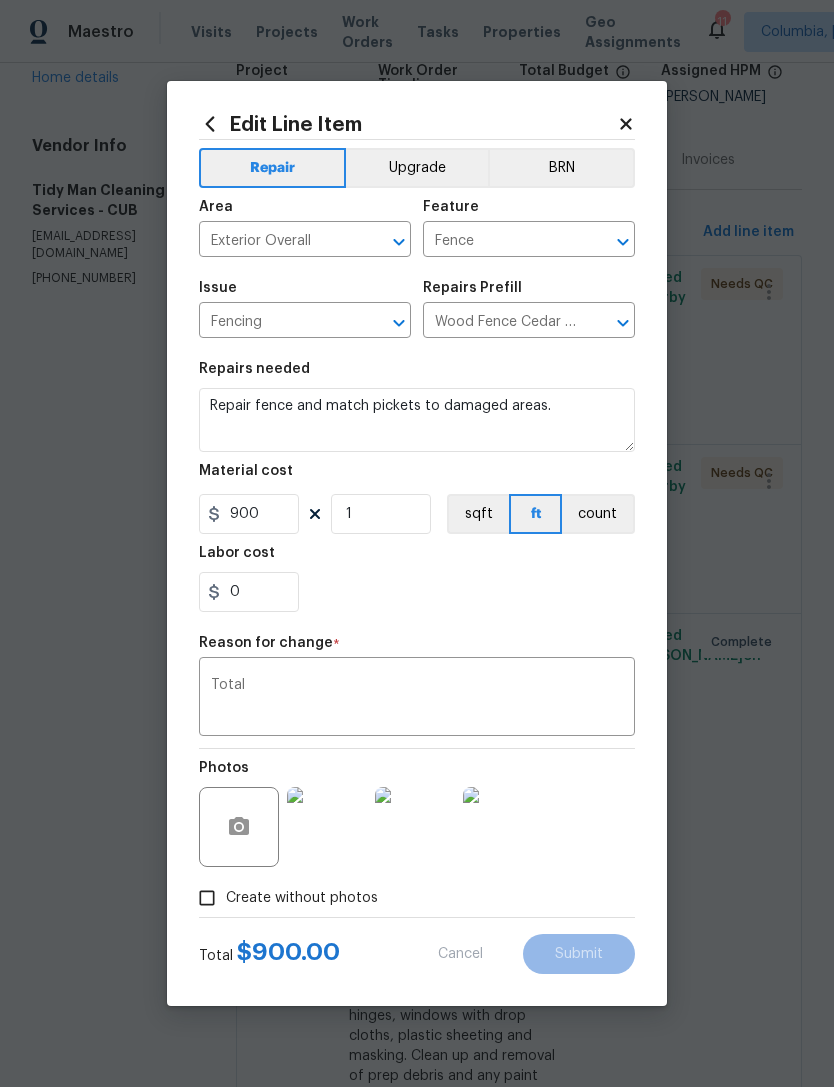 type on "125" 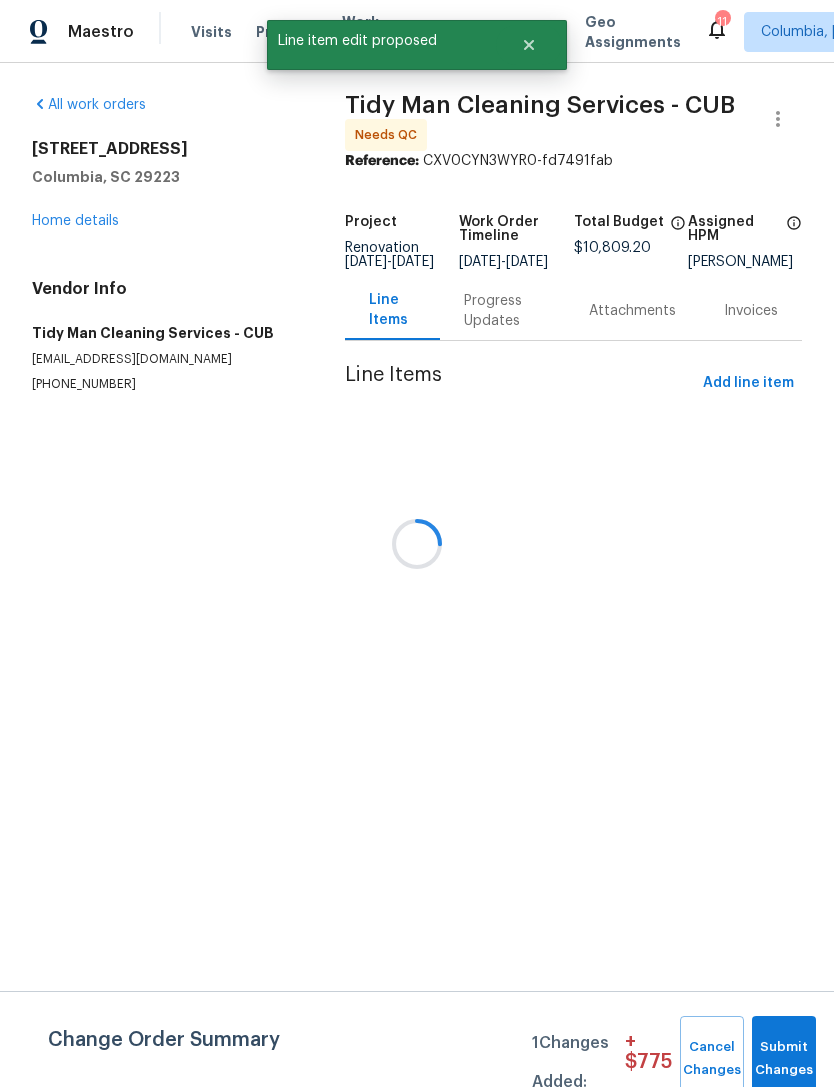 scroll, scrollTop: 0, scrollLeft: 0, axis: both 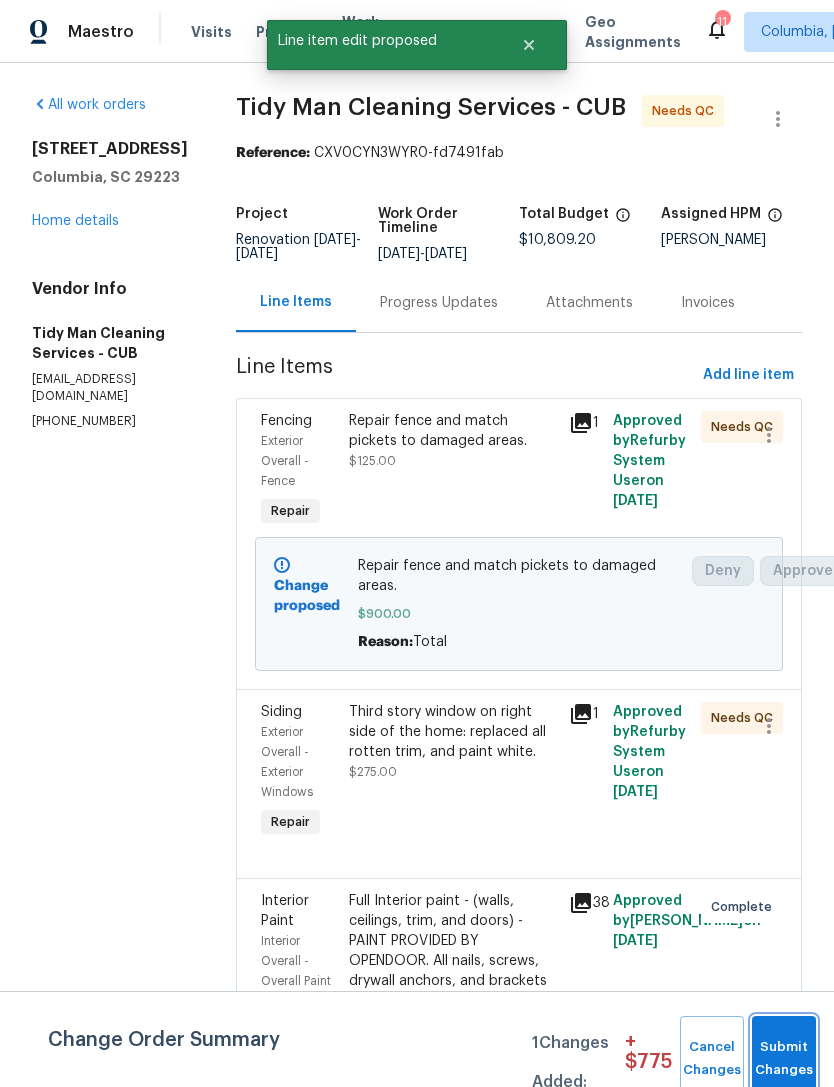 click on "Submit Changes" at bounding box center (784, 1059) 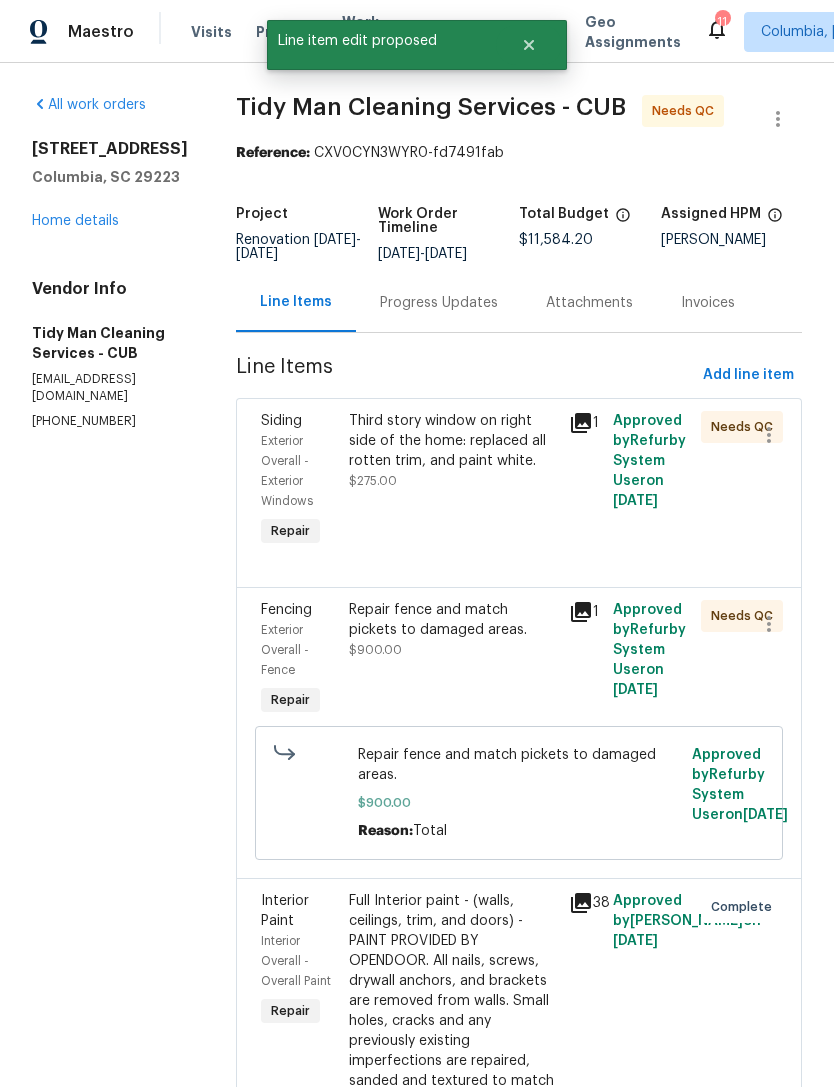 click on "Repair fence and match pickets to damaged areas. $900.00" at bounding box center (453, 630) 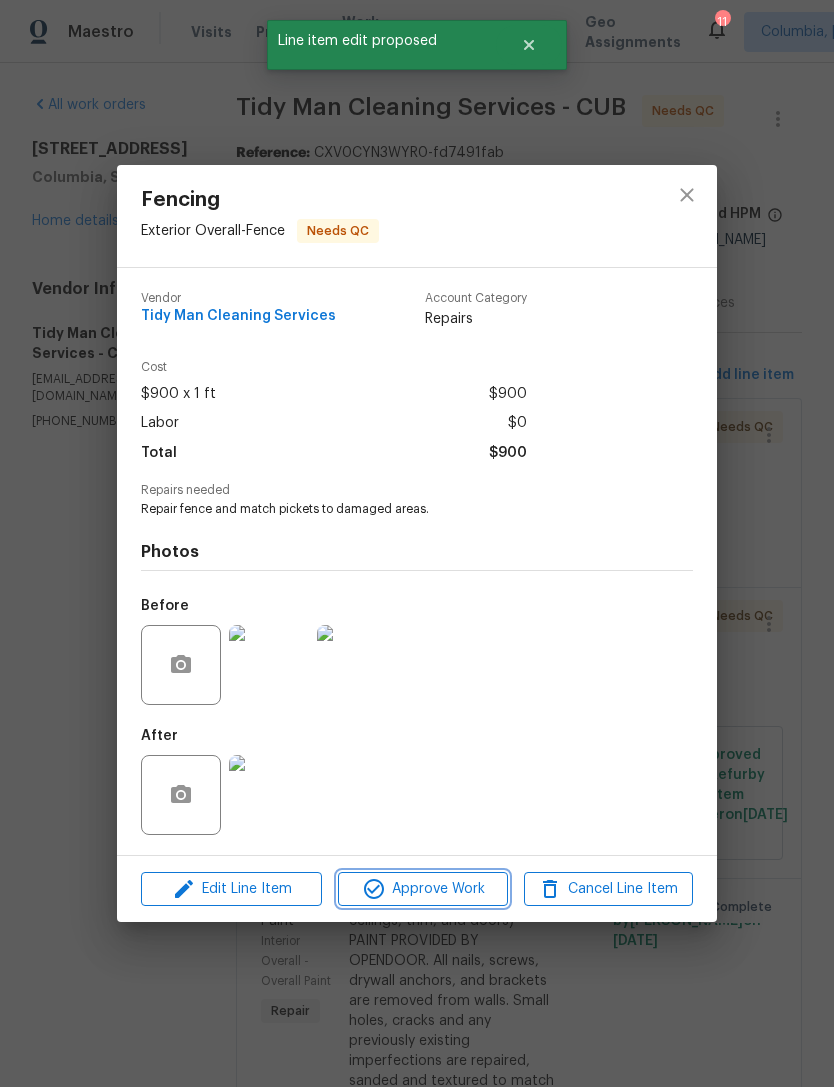 click on "Approve Work" at bounding box center (422, 889) 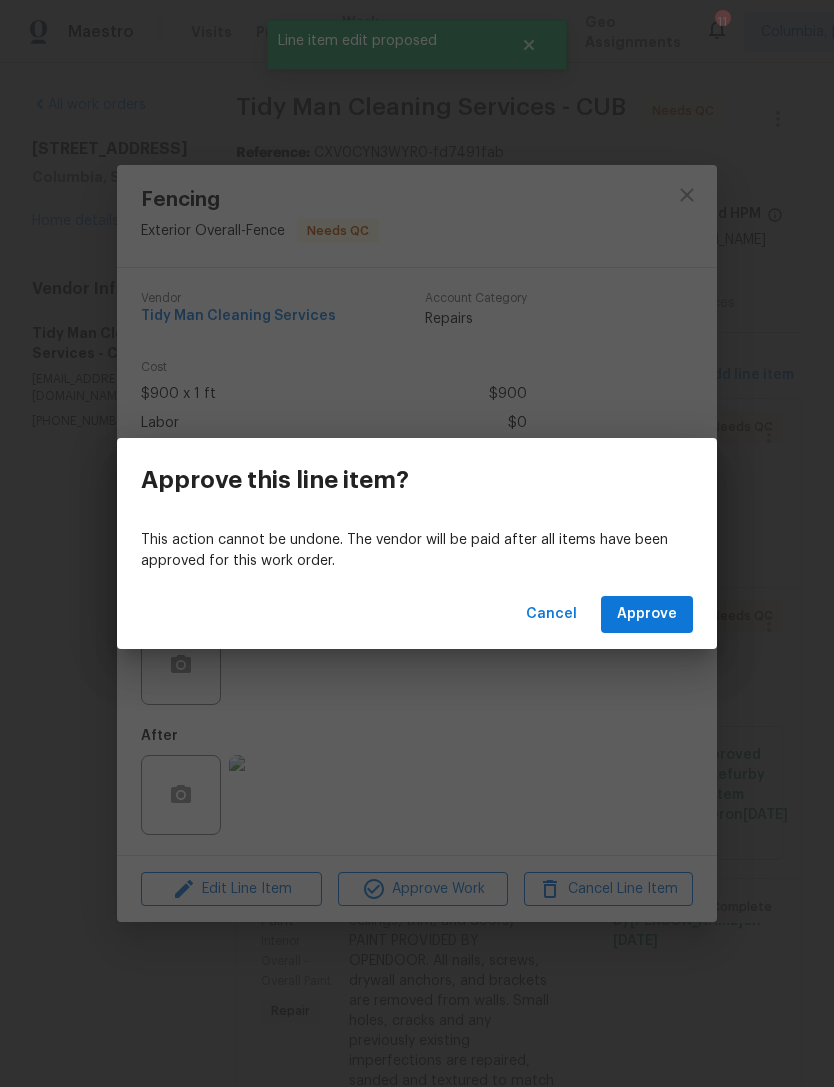 click on "Approve" at bounding box center [647, 614] 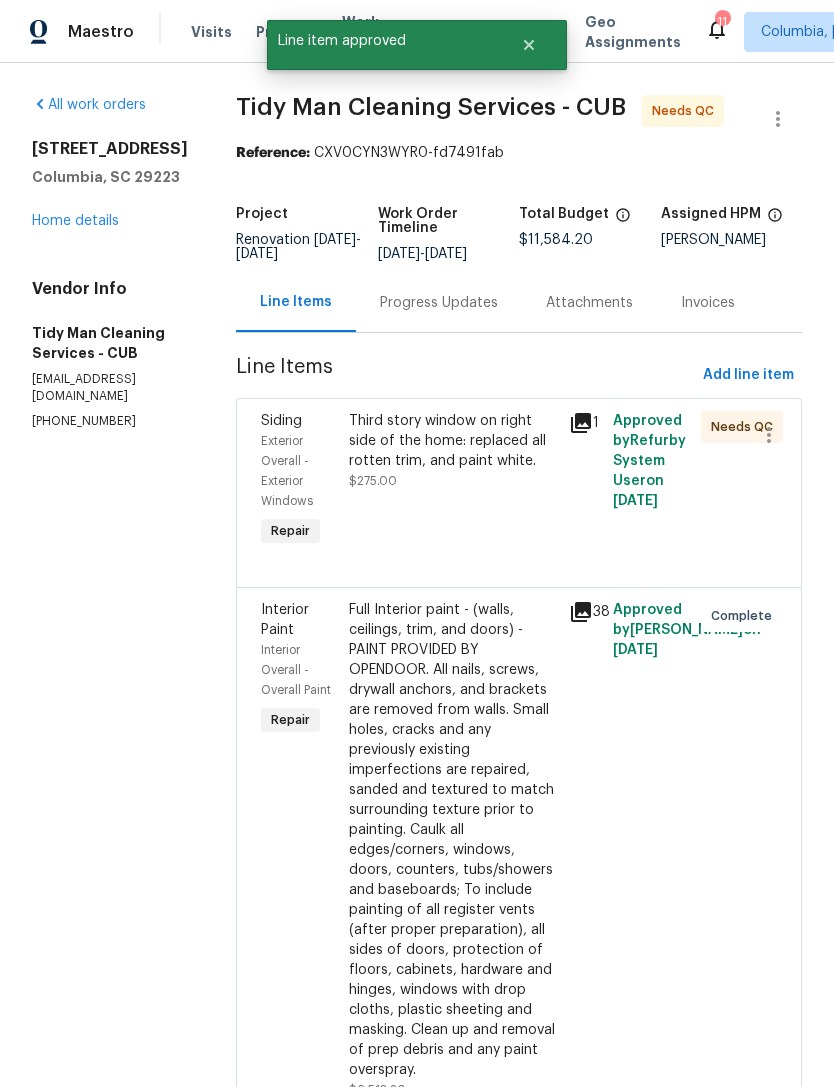 click on "Third story window on right side of the home: replaced all rotten trim, and paint white. $275.00" at bounding box center [453, 451] 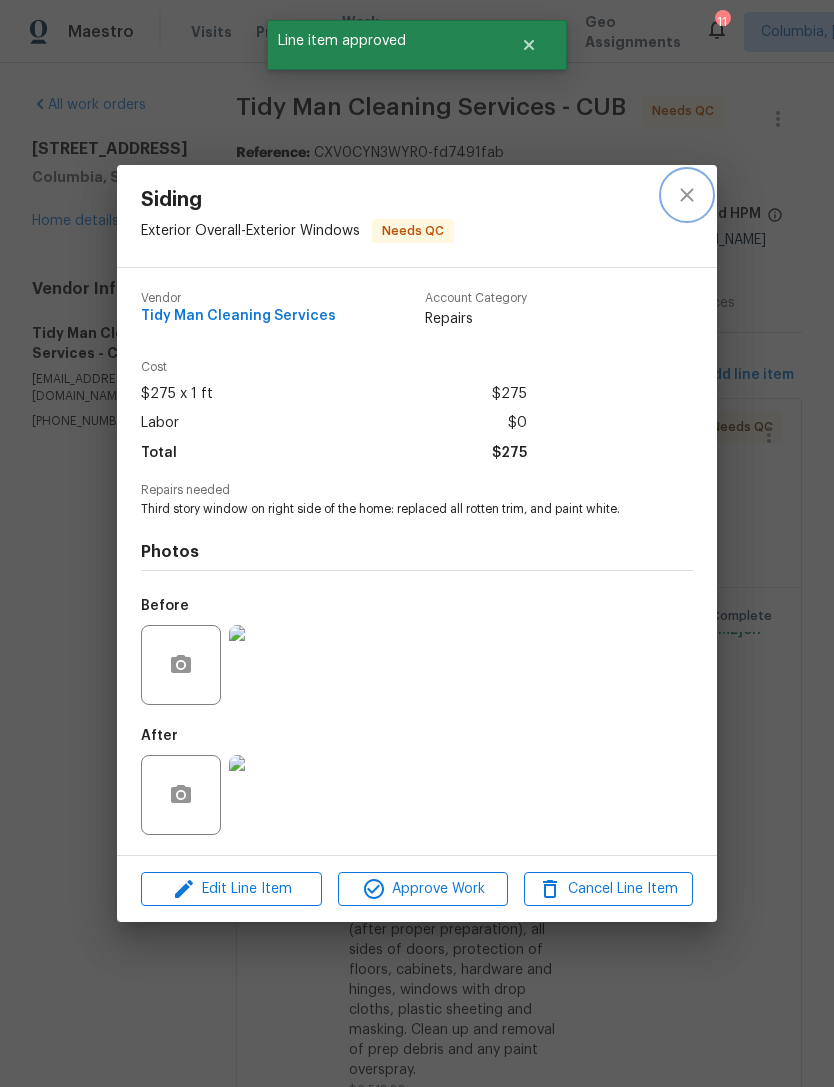 click at bounding box center (687, 195) 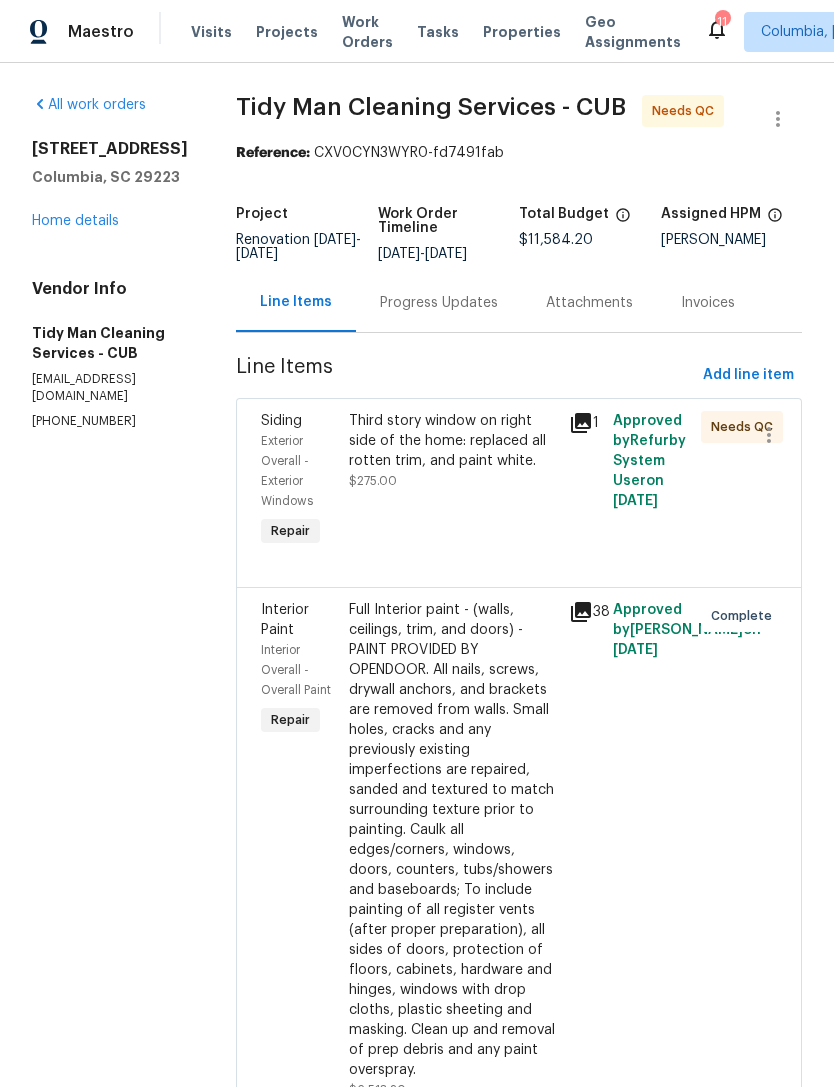 click on "Third story window on right side of the home: replaced all rotten trim, and paint white. $275.00" at bounding box center [453, 481] 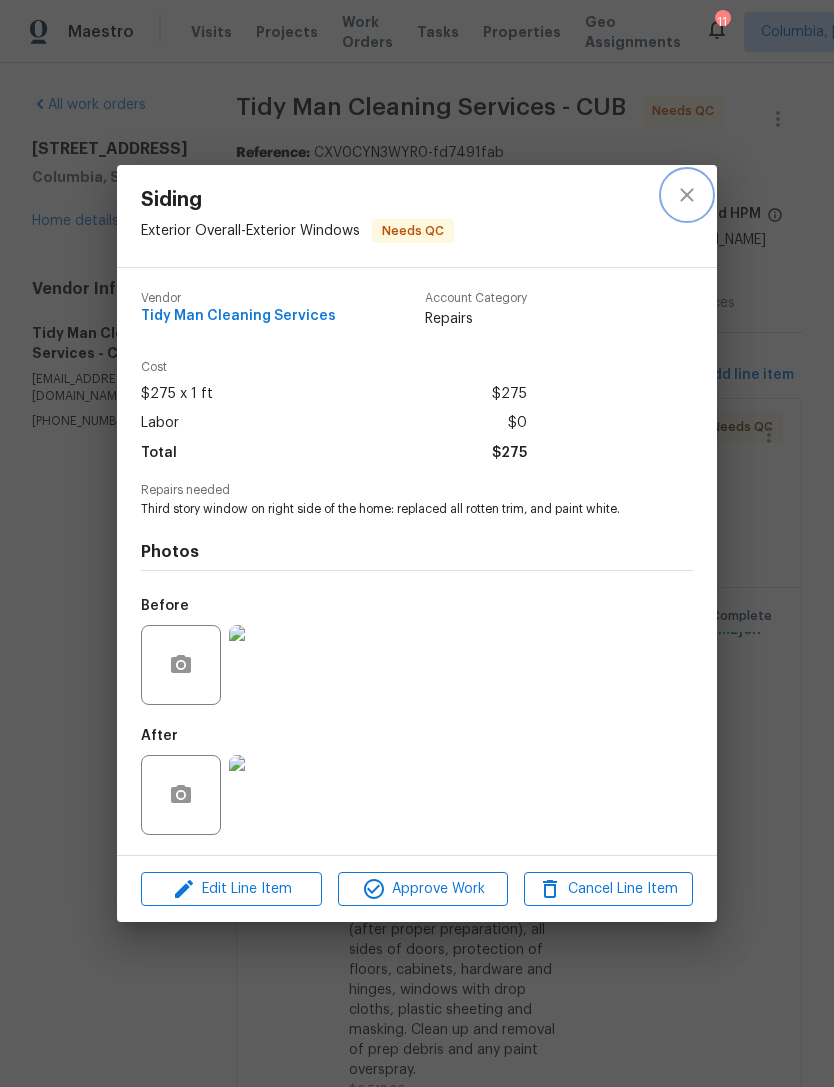 click at bounding box center [687, 195] 